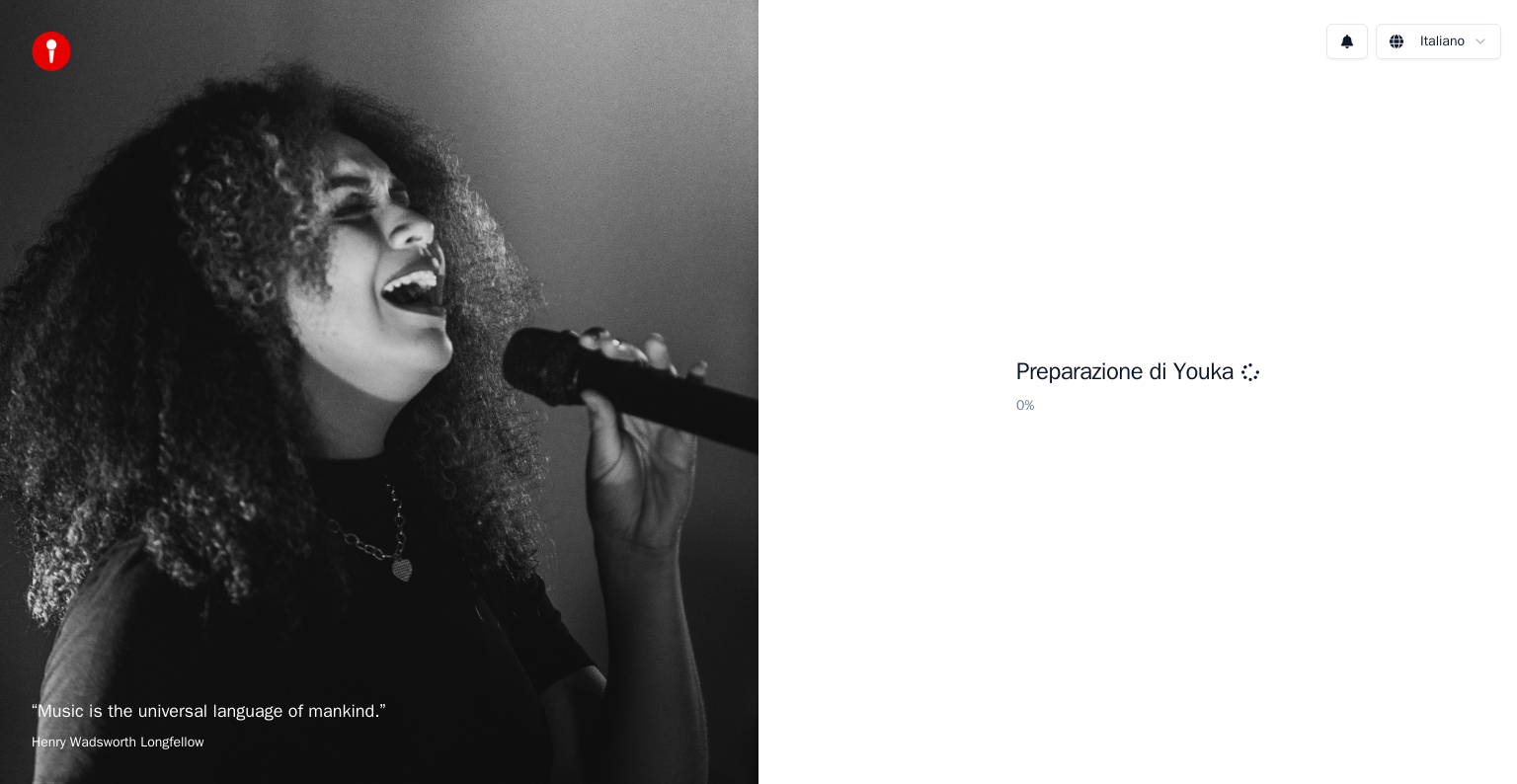scroll, scrollTop: 0, scrollLeft: 0, axis: both 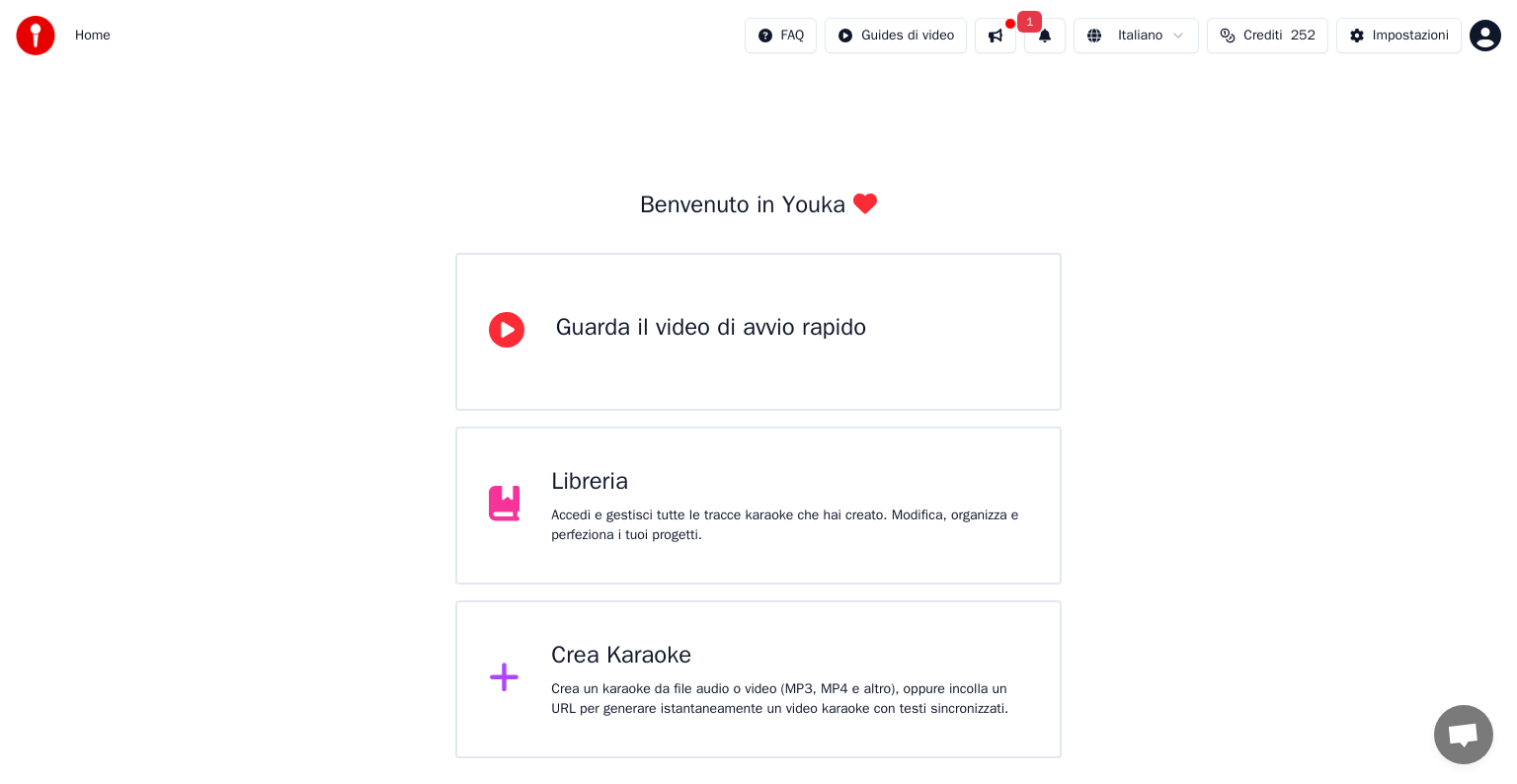click at bounding box center (996, 36) 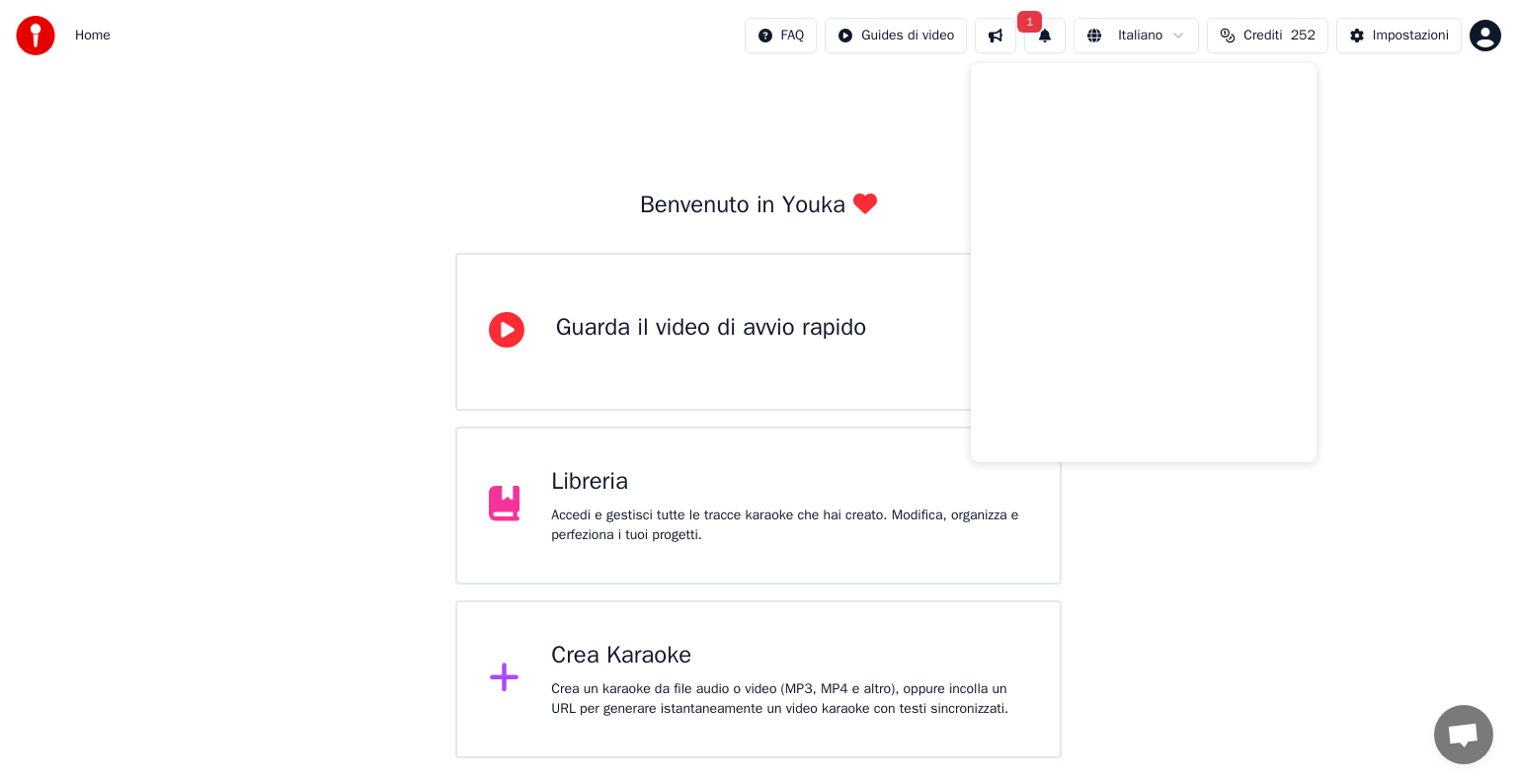 click on "1" at bounding box center [1045, 36] 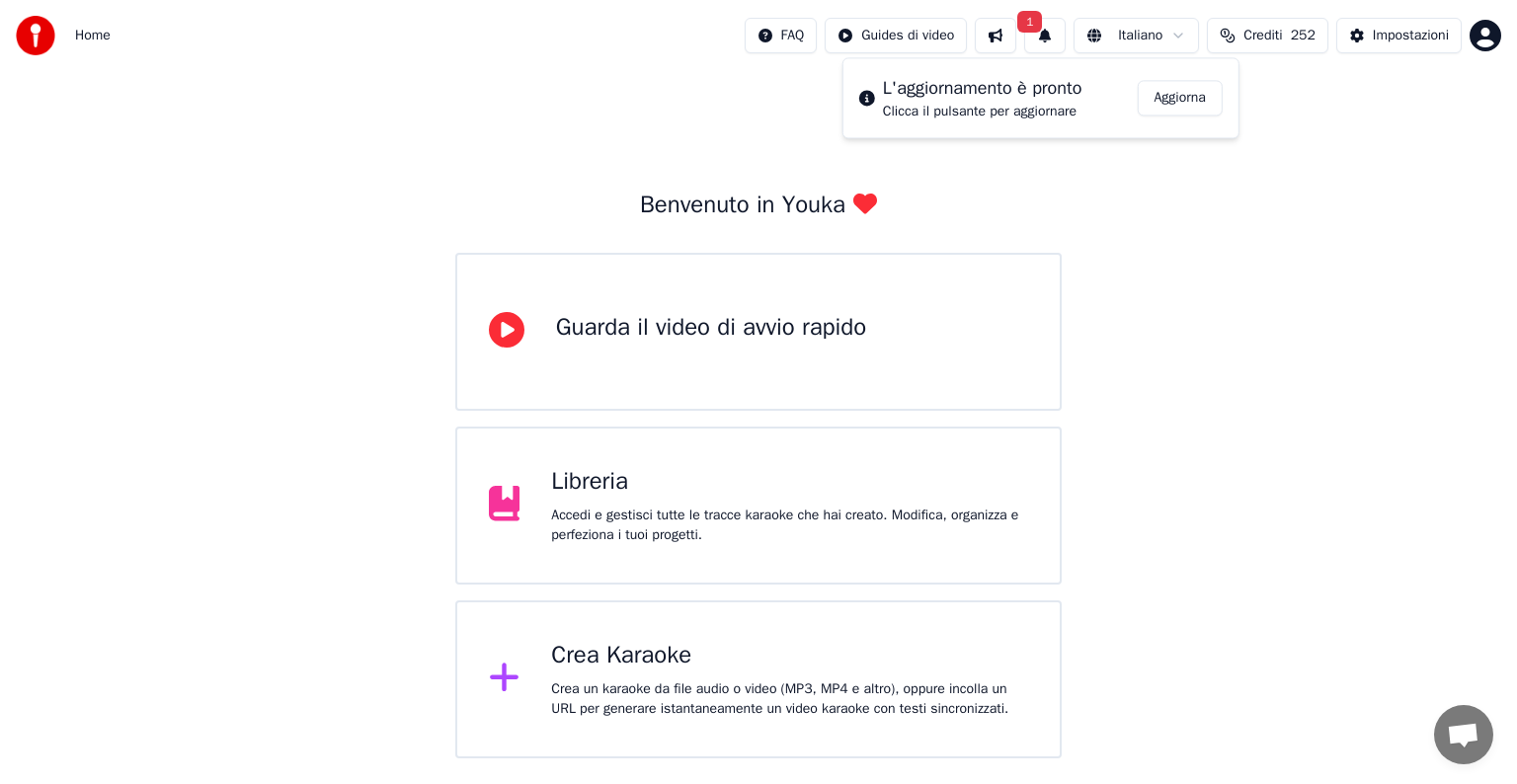 click on "Aggiorna" at bounding box center (1180, 98) 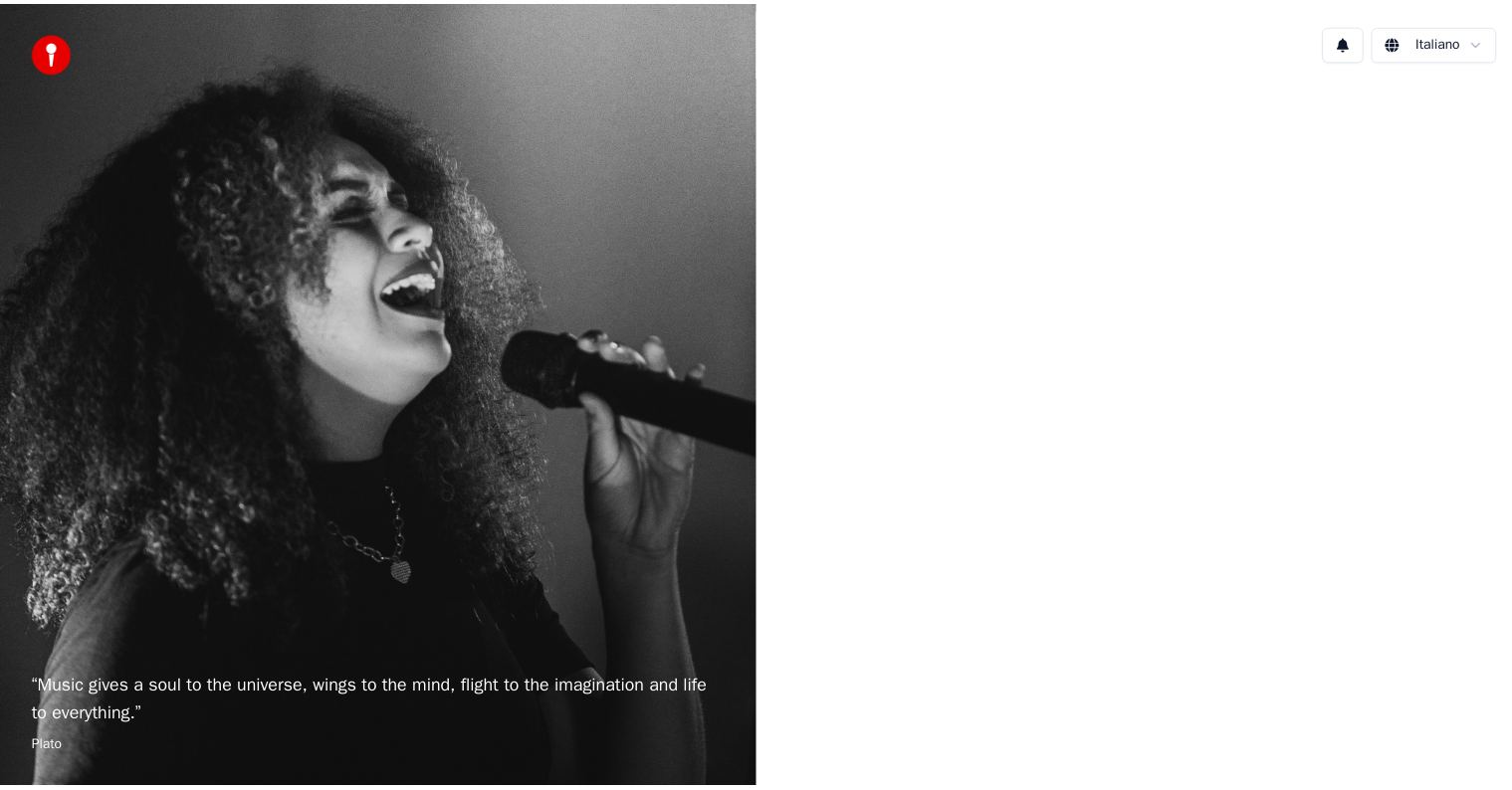 scroll, scrollTop: 0, scrollLeft: 0, axis: both 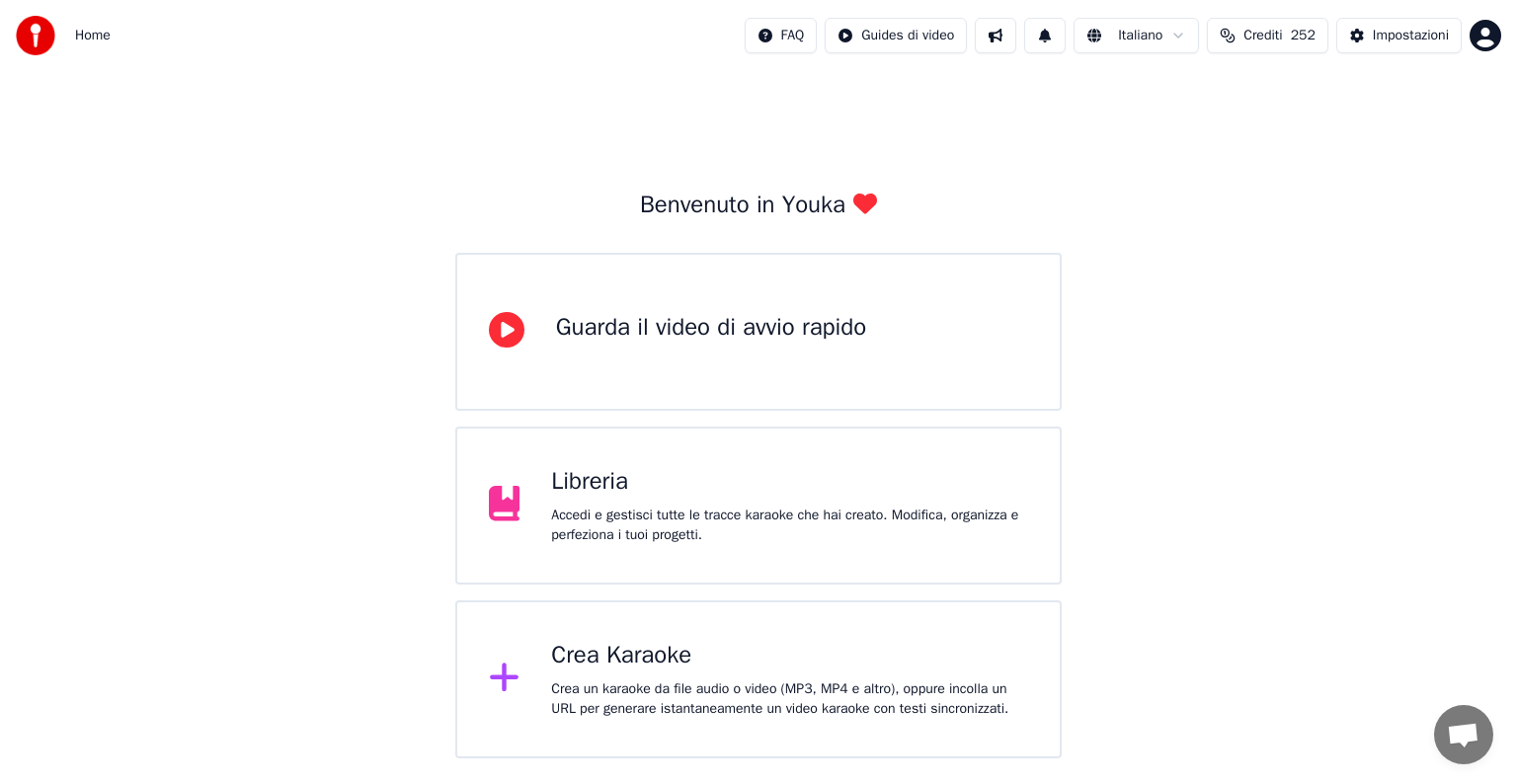 click on "Accedi e gestisci tutte le tracce karaoke che hai creato. Modifica, organizza e perfeziona i tuoi progetti." at bounding box center (789, 525) 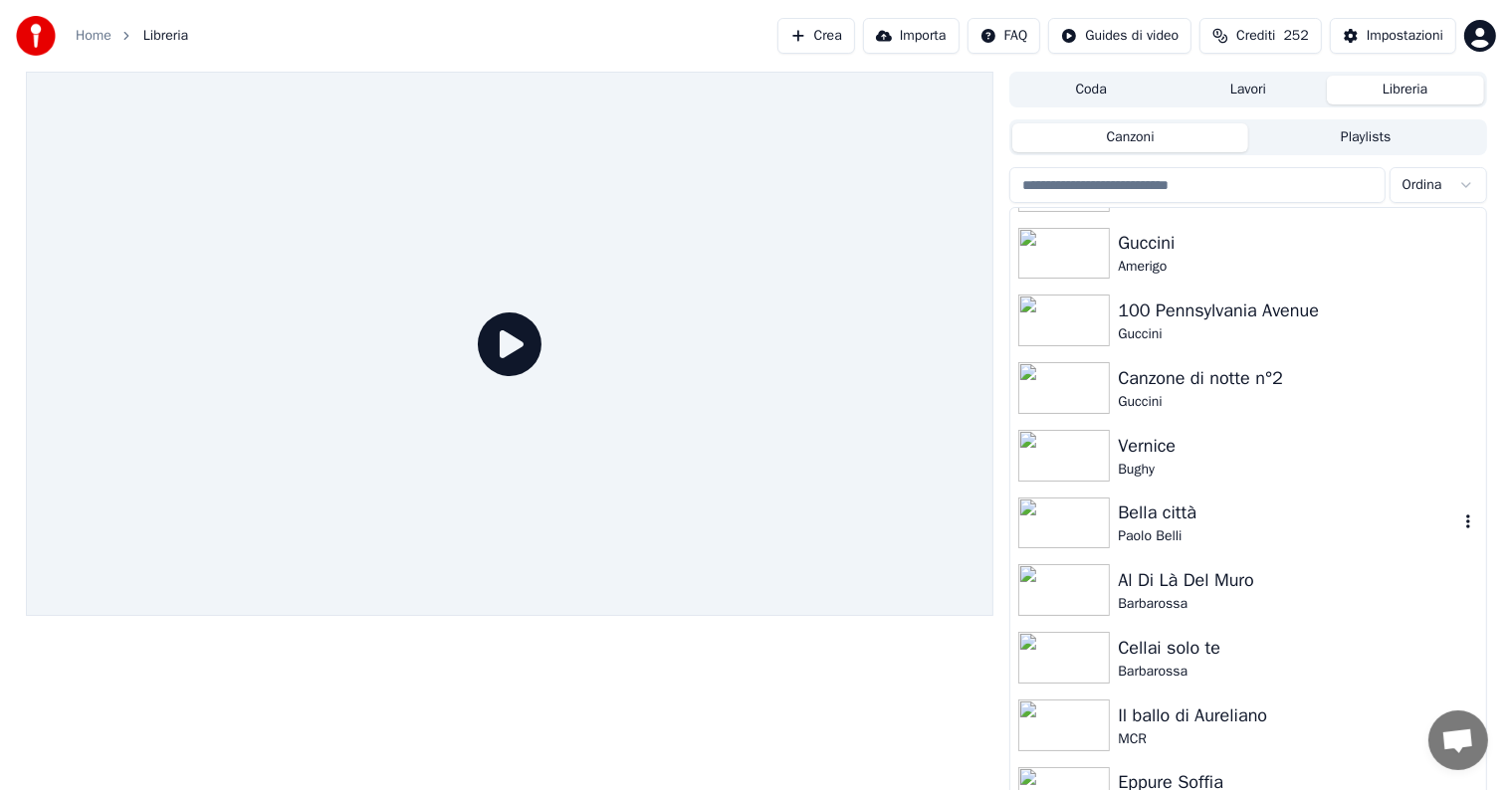 scroll, scrollTop: 827, scrollLeft: 0, axis: vertical 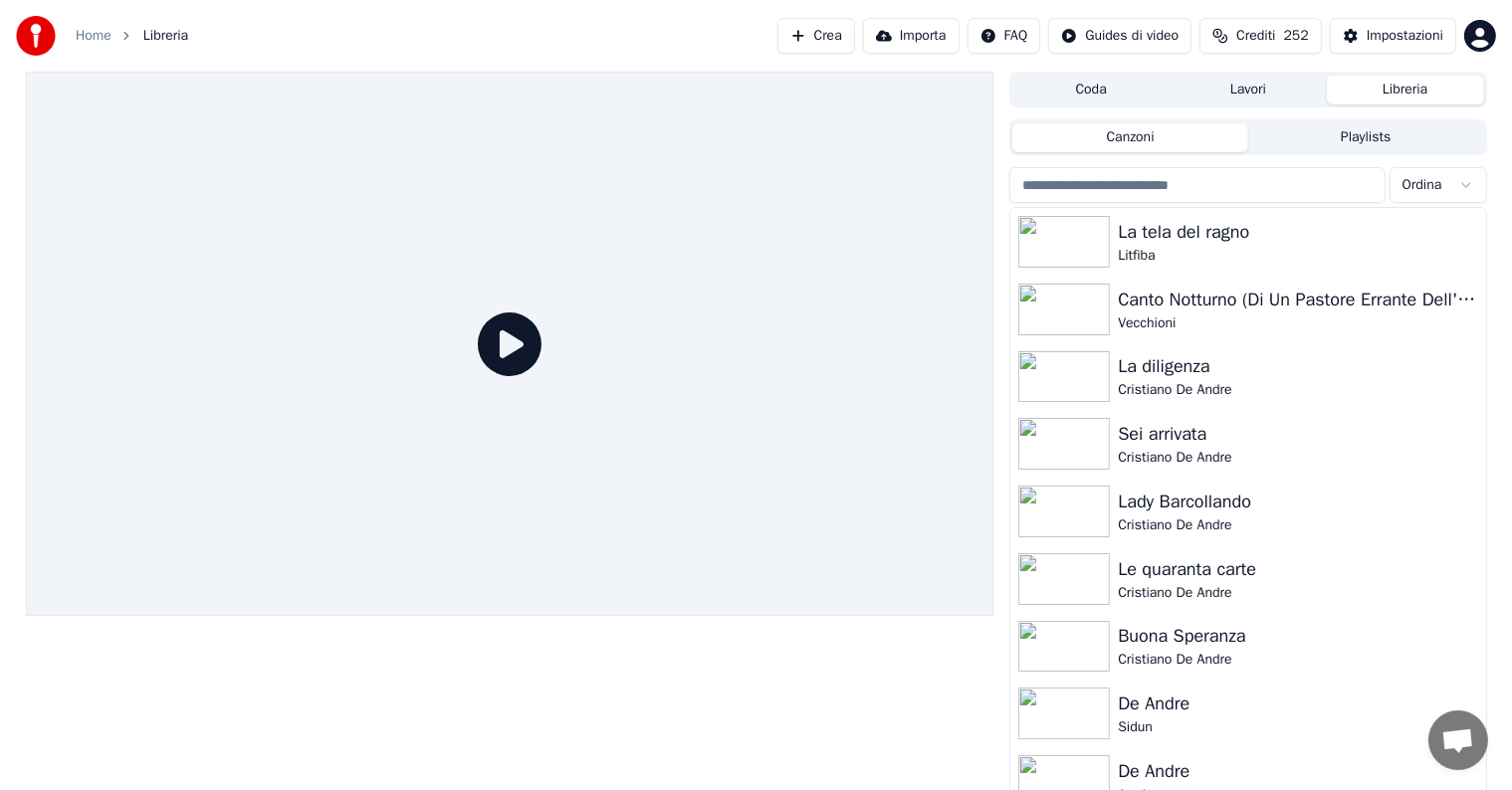 click on "Importa" at bounding box center [911, 36] 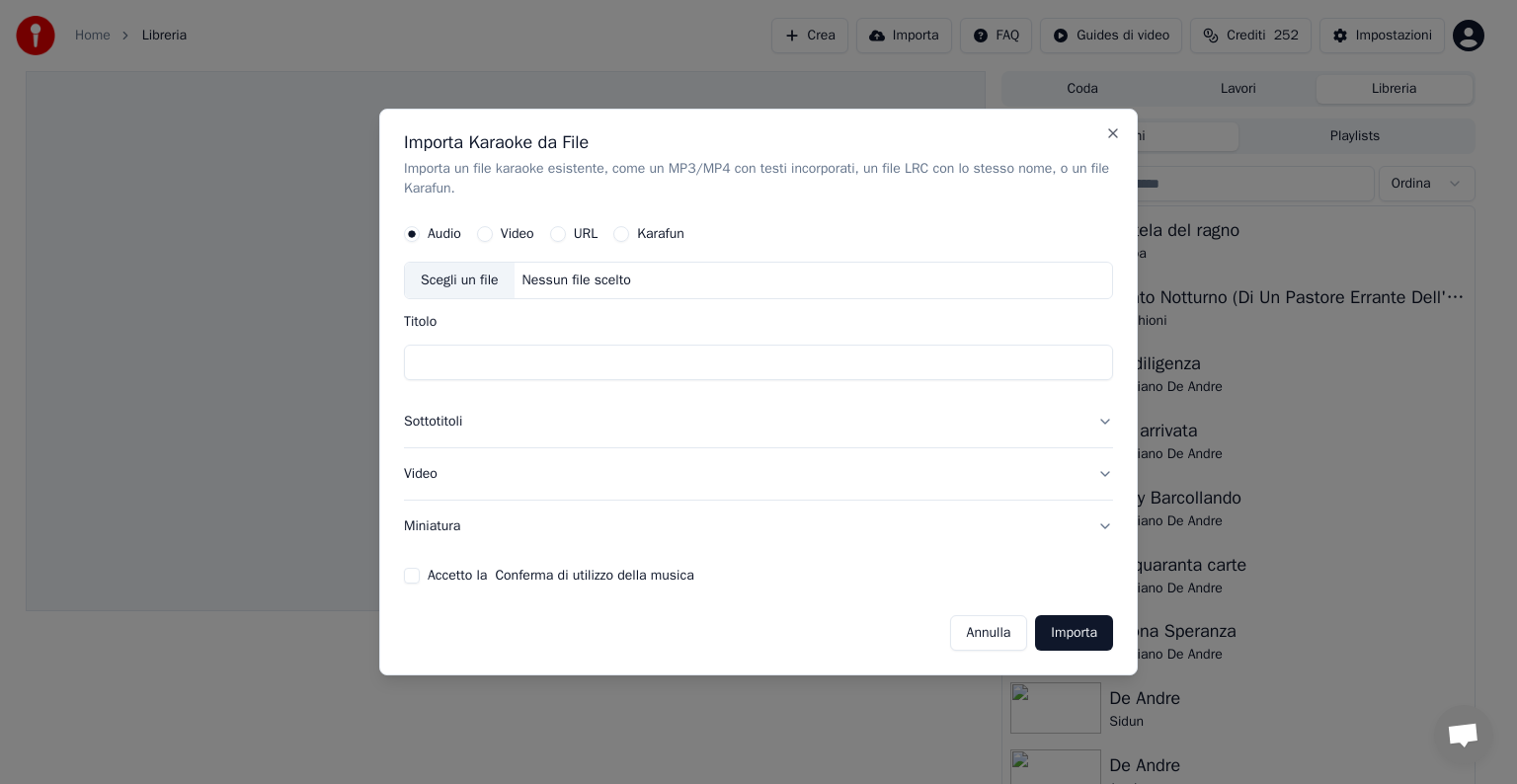 click on "Annulla" at bounding box center [989, 633] 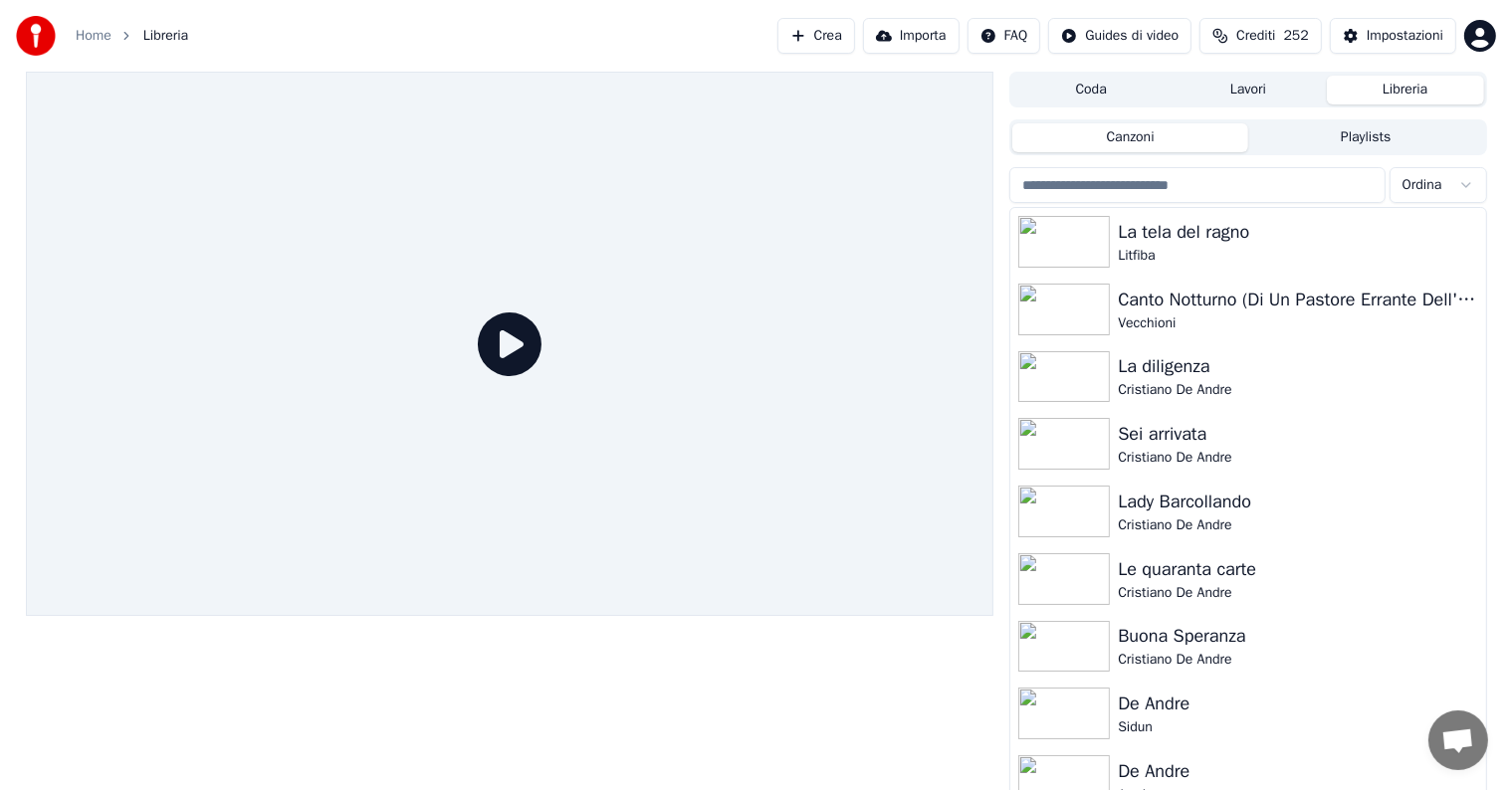 click on "Crea" at bounding box center (816, 36) 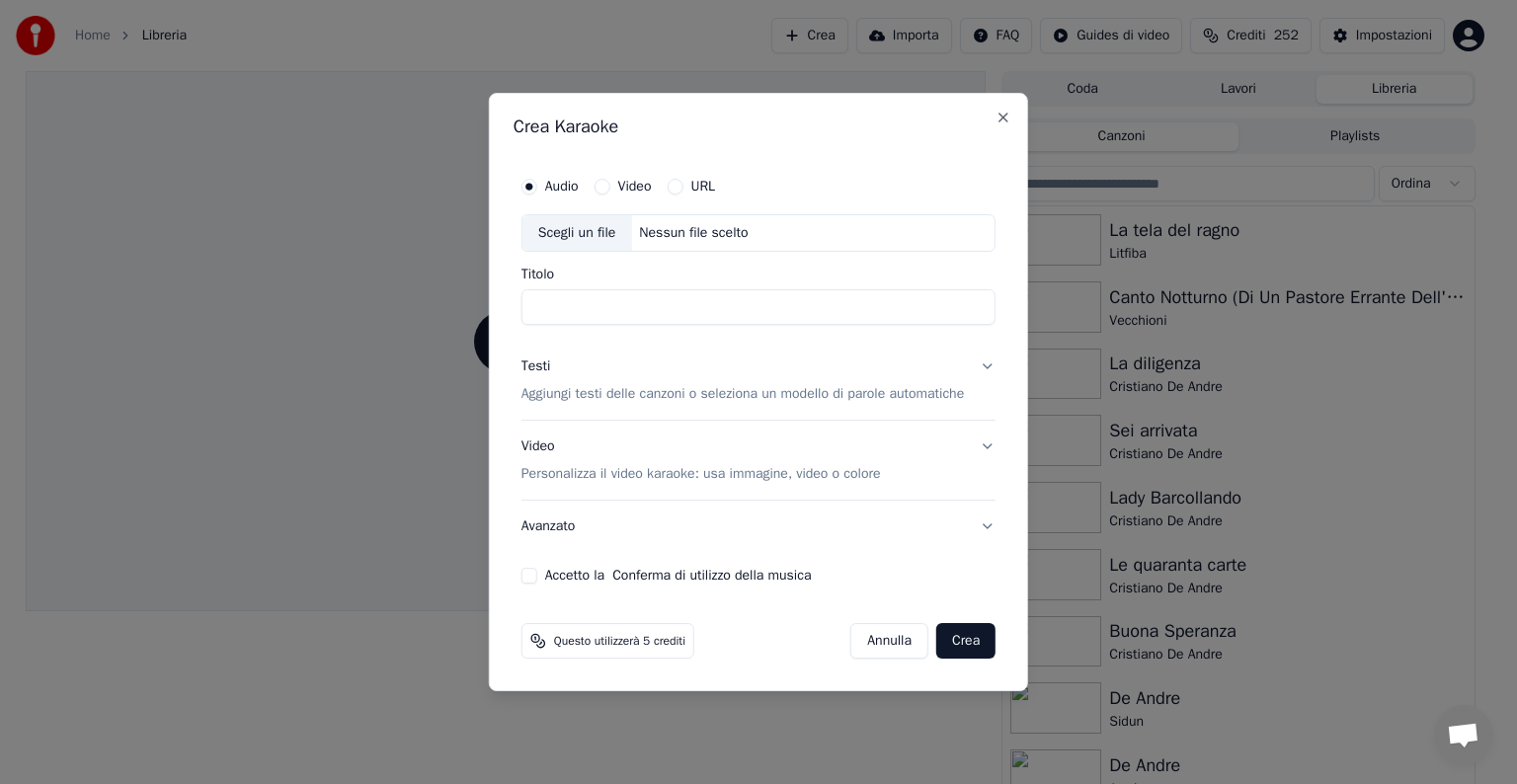 click on "Nessun file scelto" at bounding box center [693, 233] 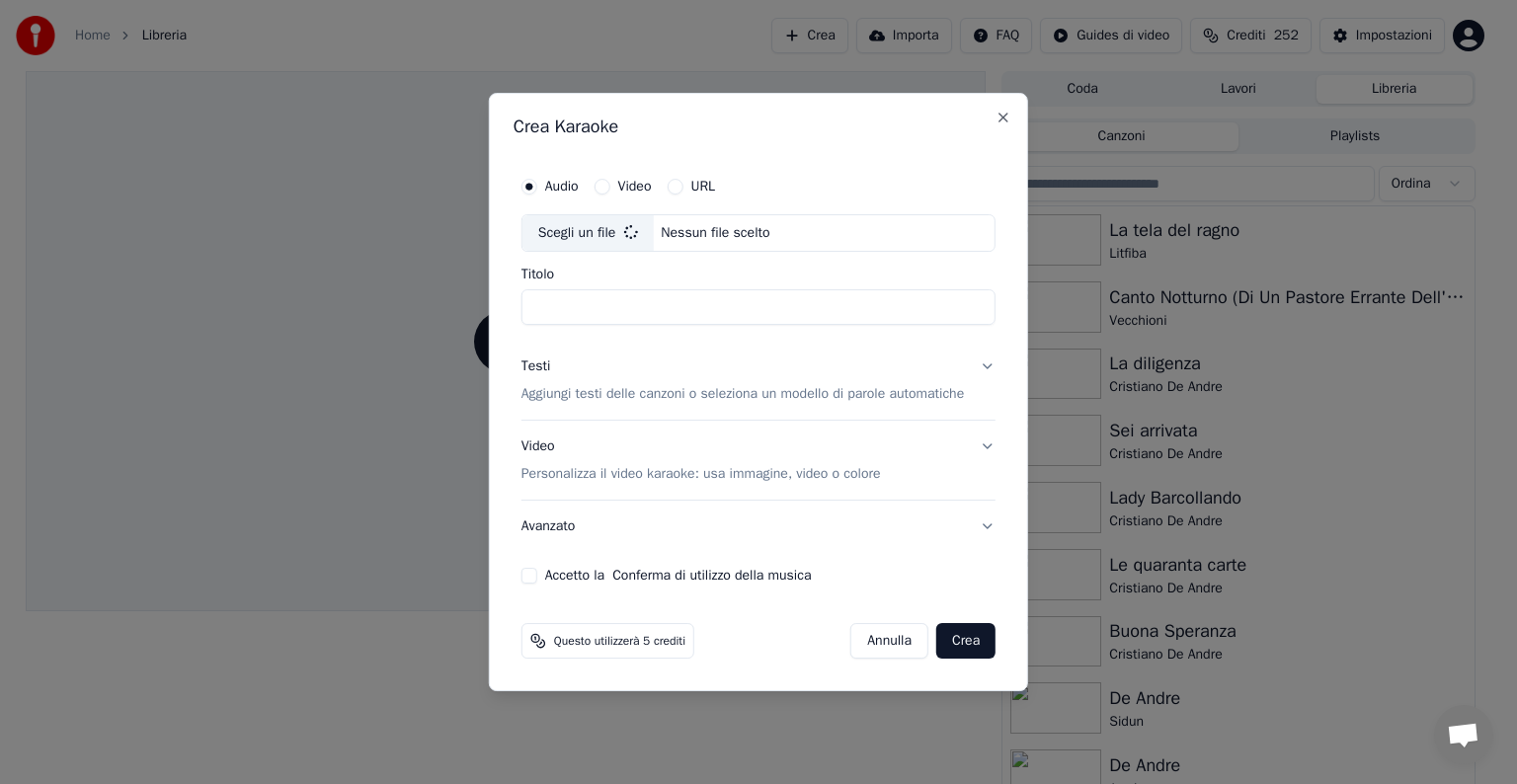 type on "**********" 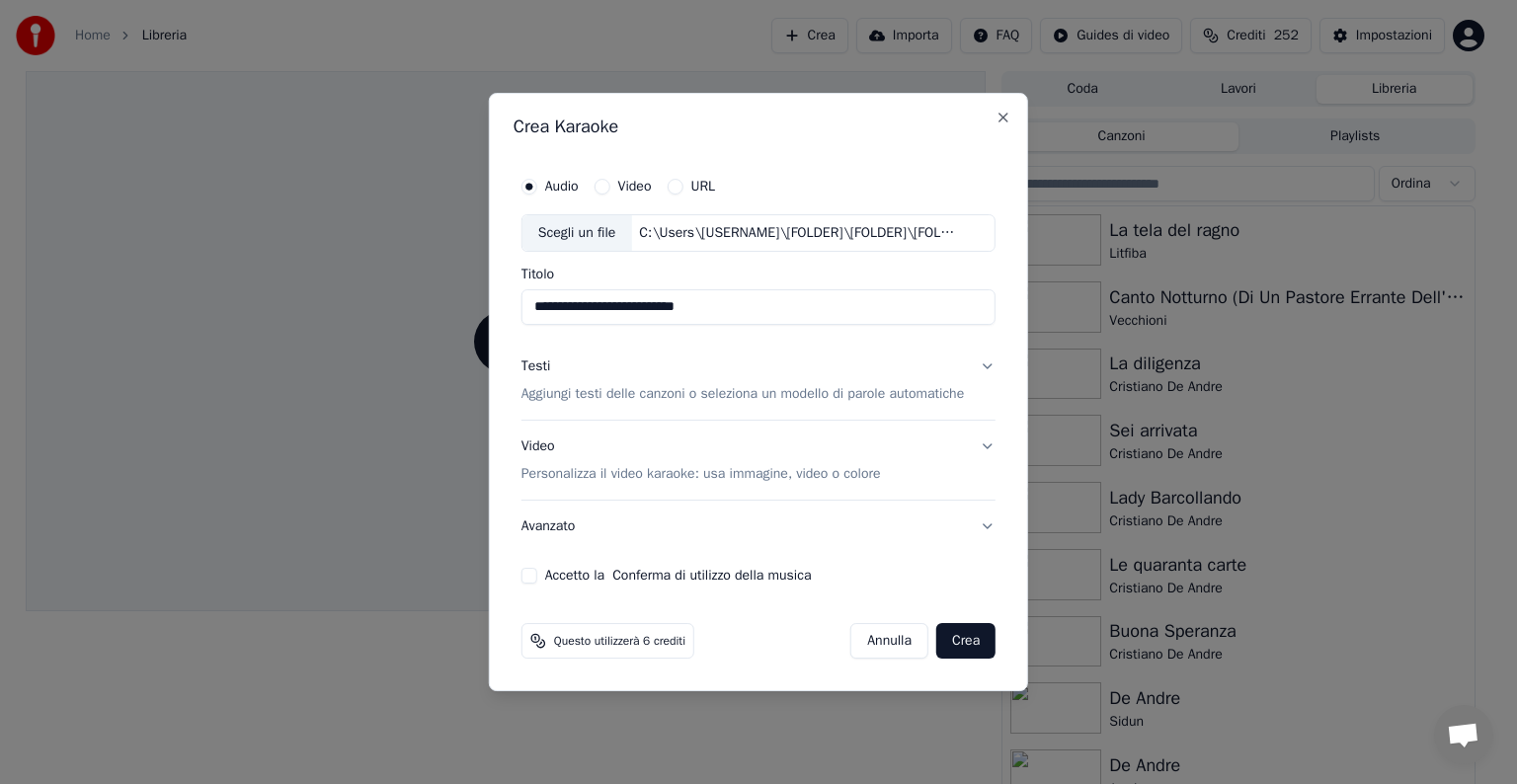 click on "Testi Aggiungi testi delle canzoni o seleziona un modello di parole automatiche" at bounding box center (758, 380) 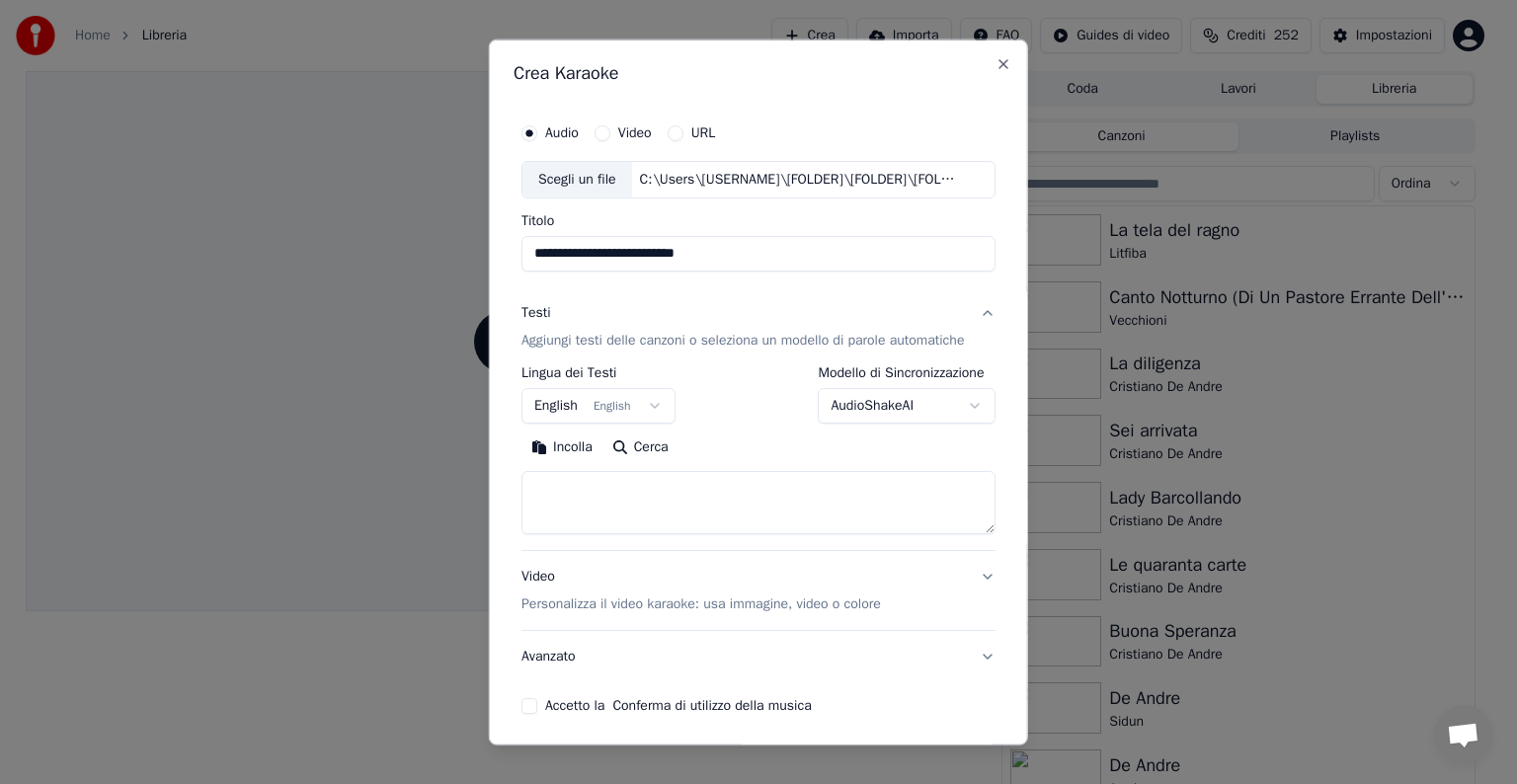 click on "English English" at bounding box center (599, 406) 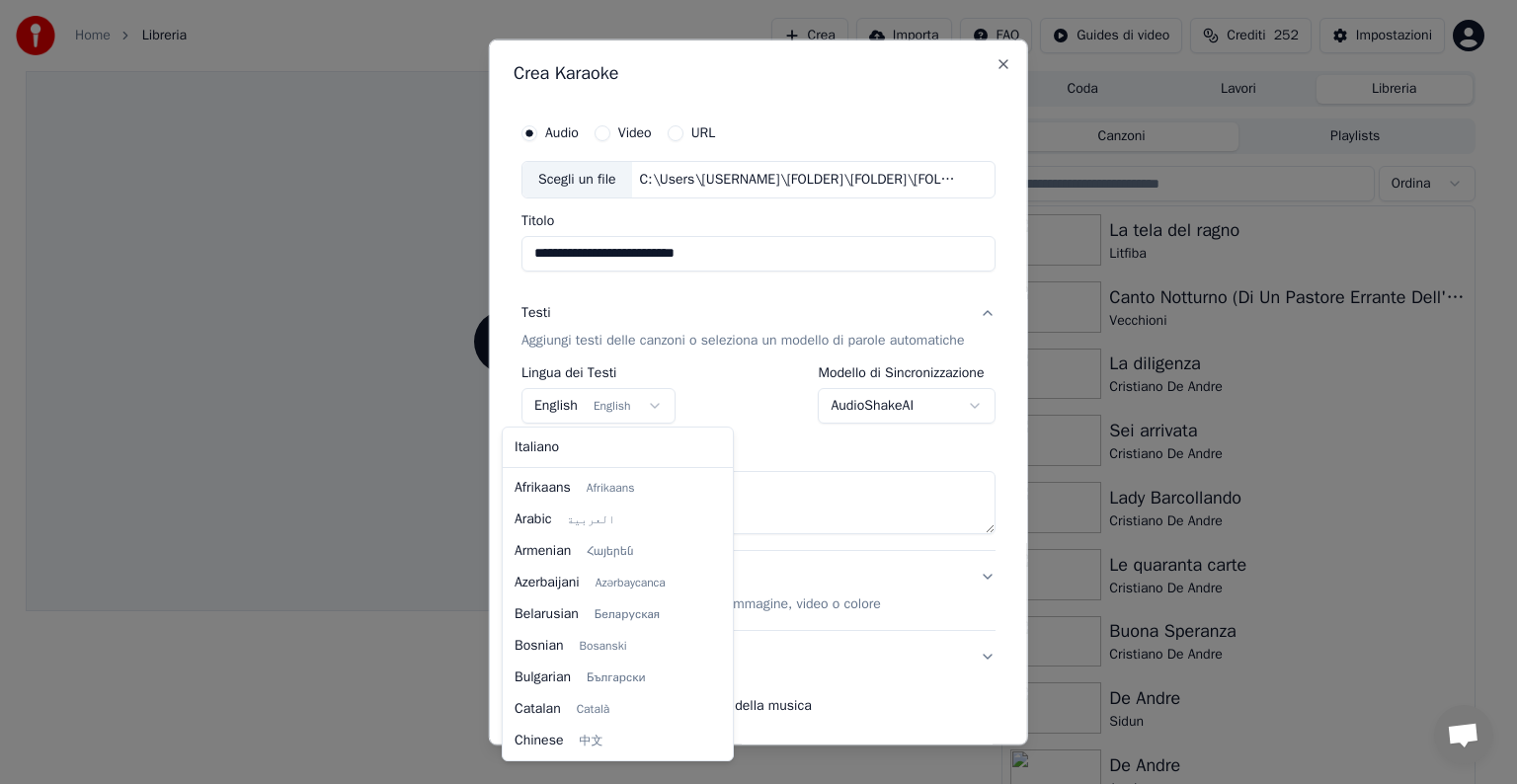 scroll, scrollTop: 158, scrollLeft: 0, axis: vertical 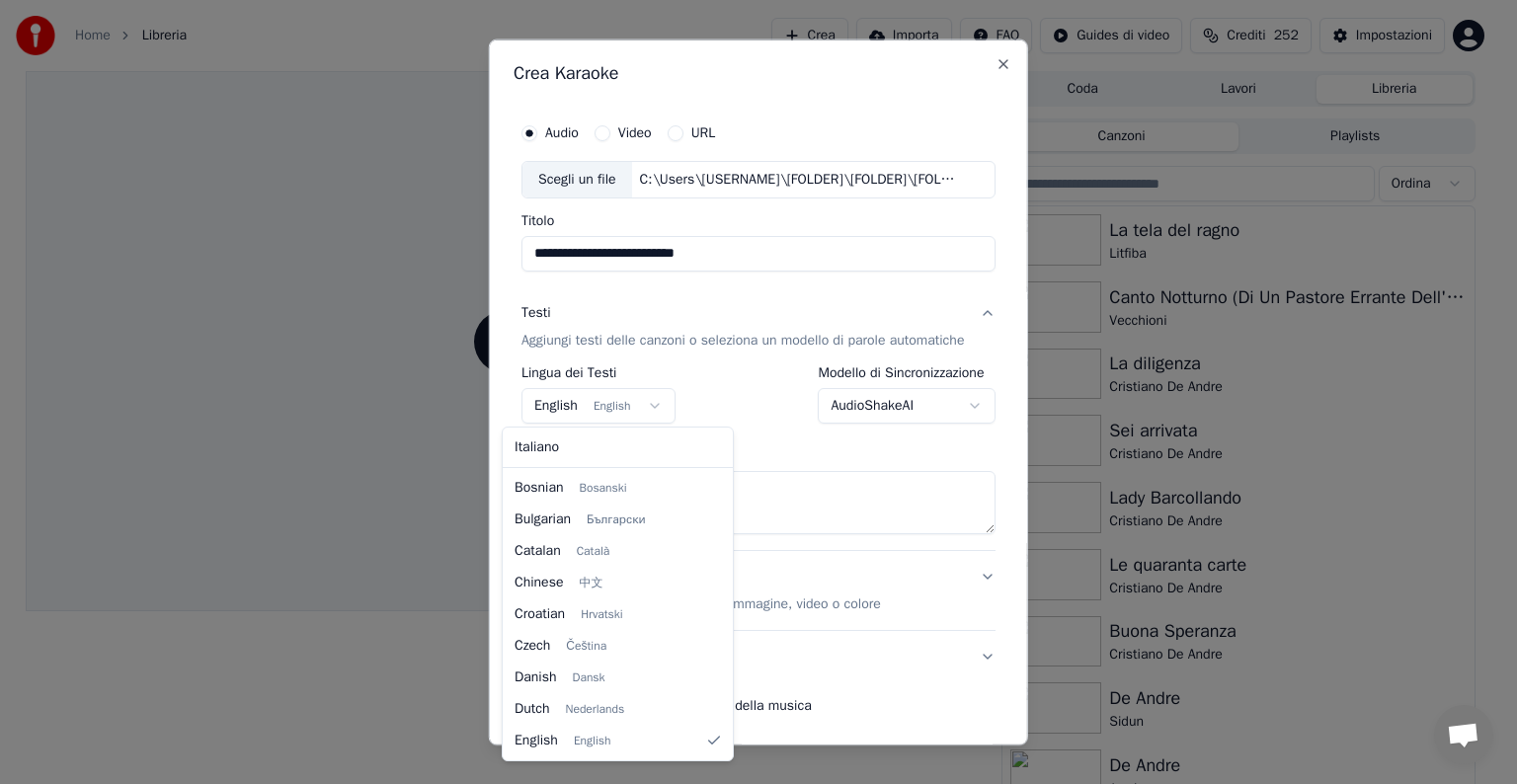 select on "**" 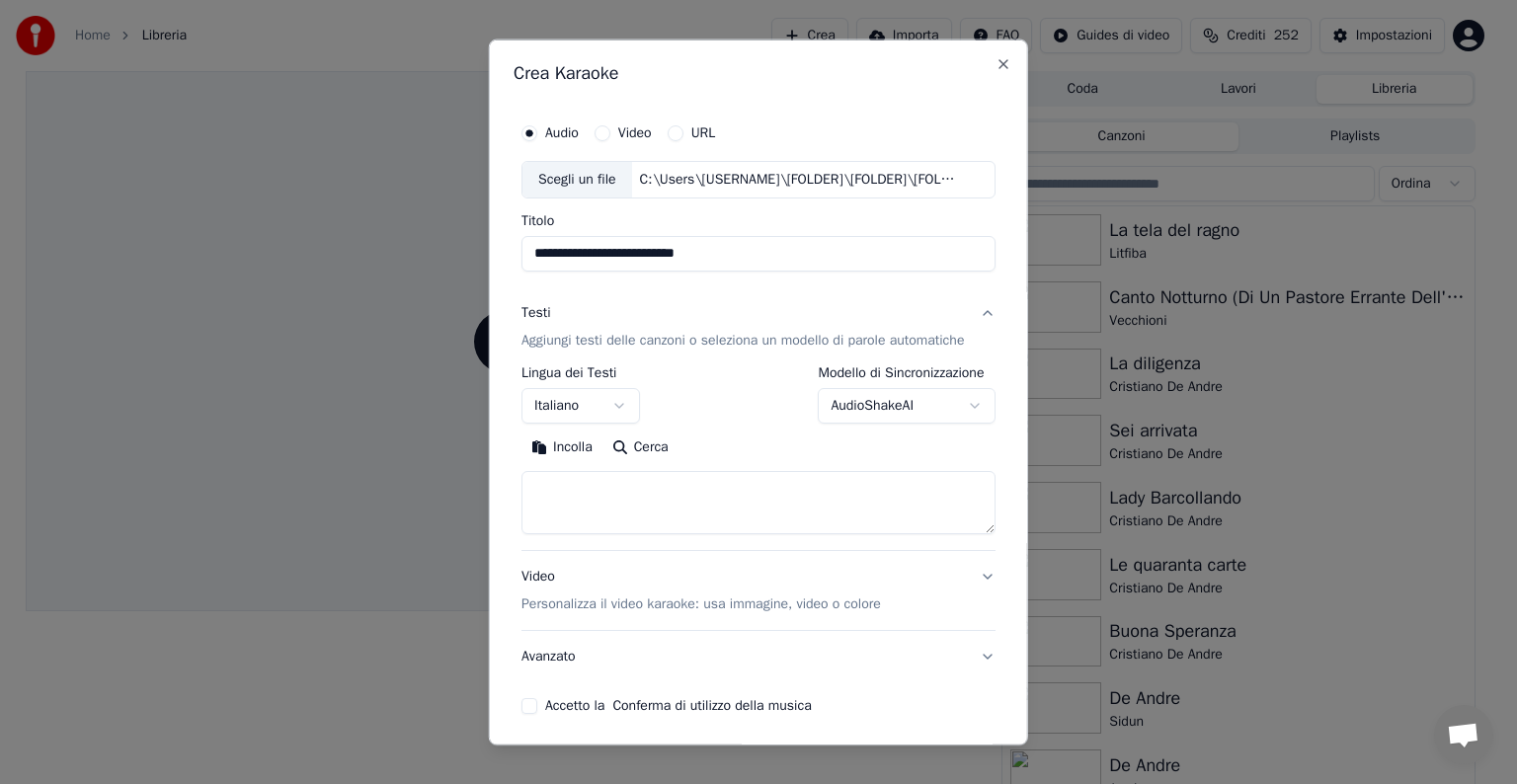 click at bounding box center (758, 503) 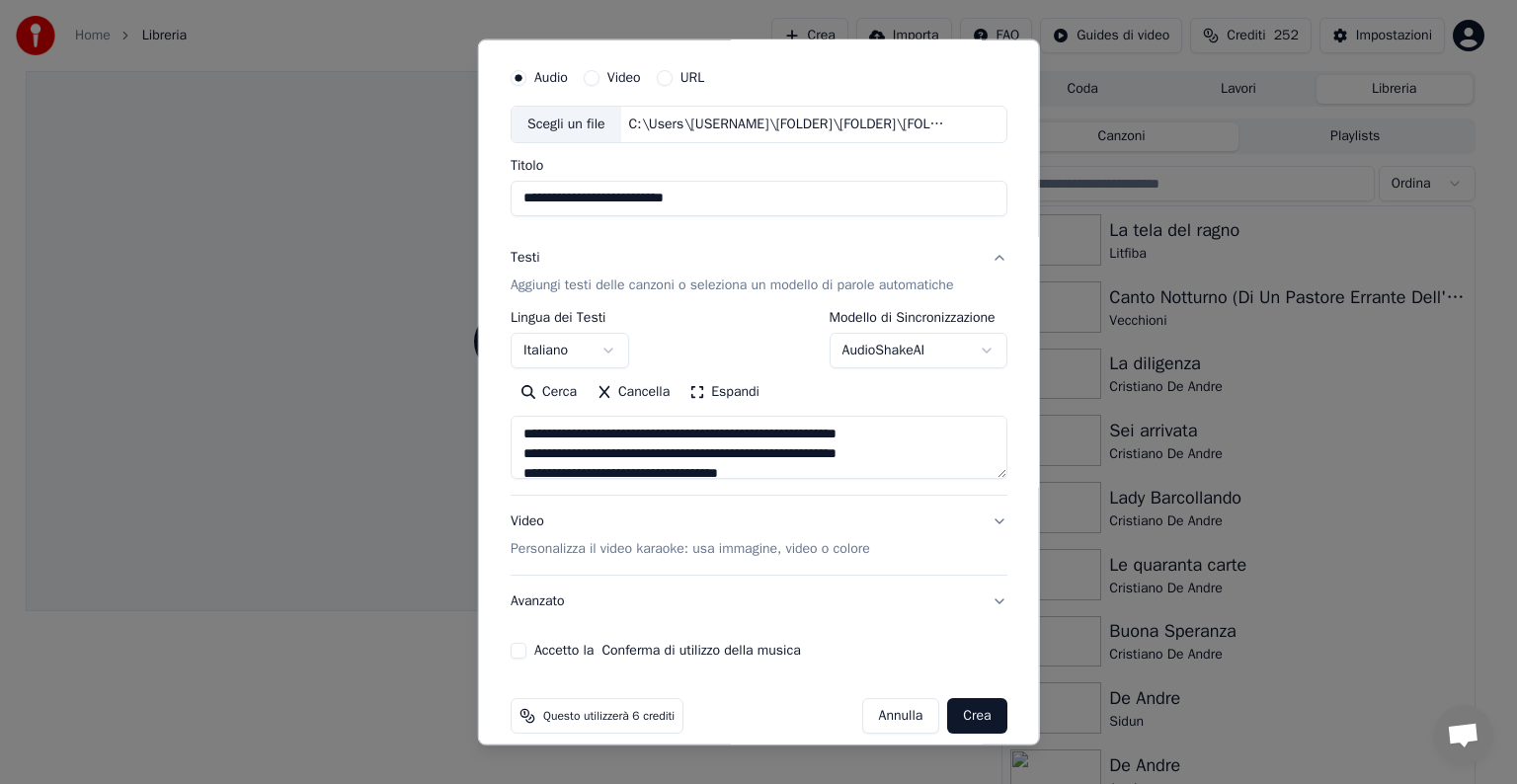 scroll, scrollTop: 75, scrollLeft: 0, axis: vertical 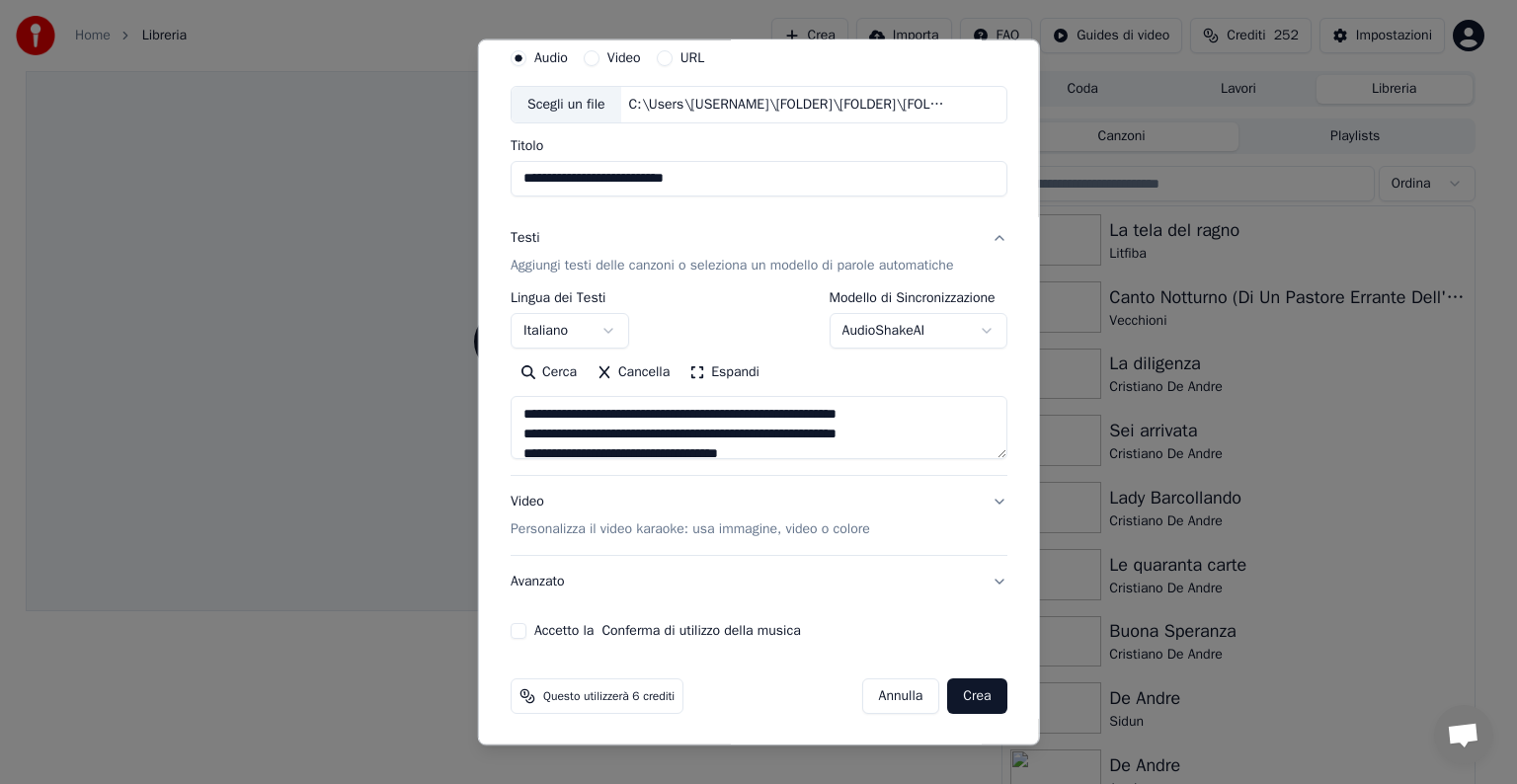 click on "Video Personalizza il video karaoke: usa immagine, video o colore" at bounding box center (758, 515) 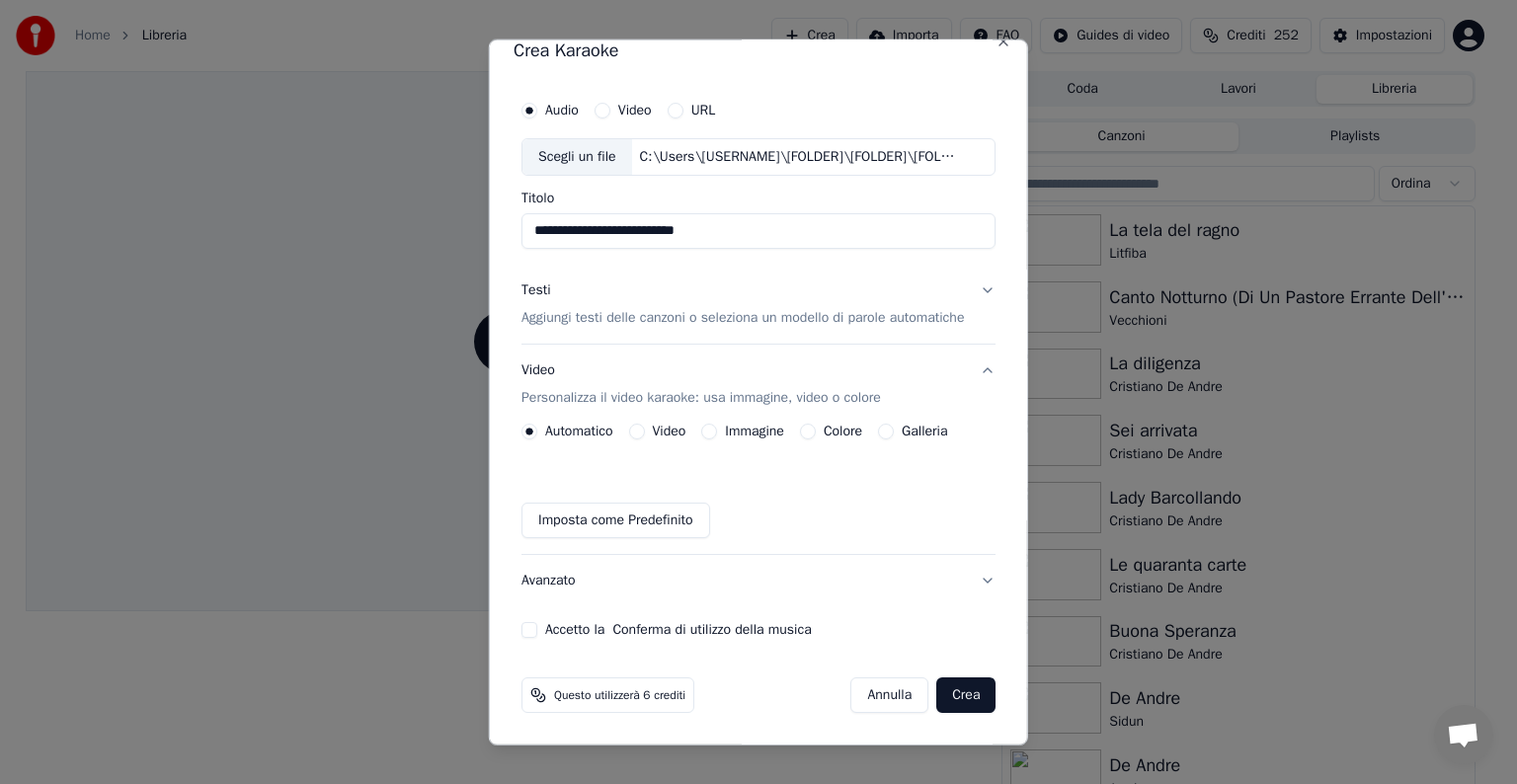scroll, scrollTop: 22, scrollLeft: 0, axis: vertical 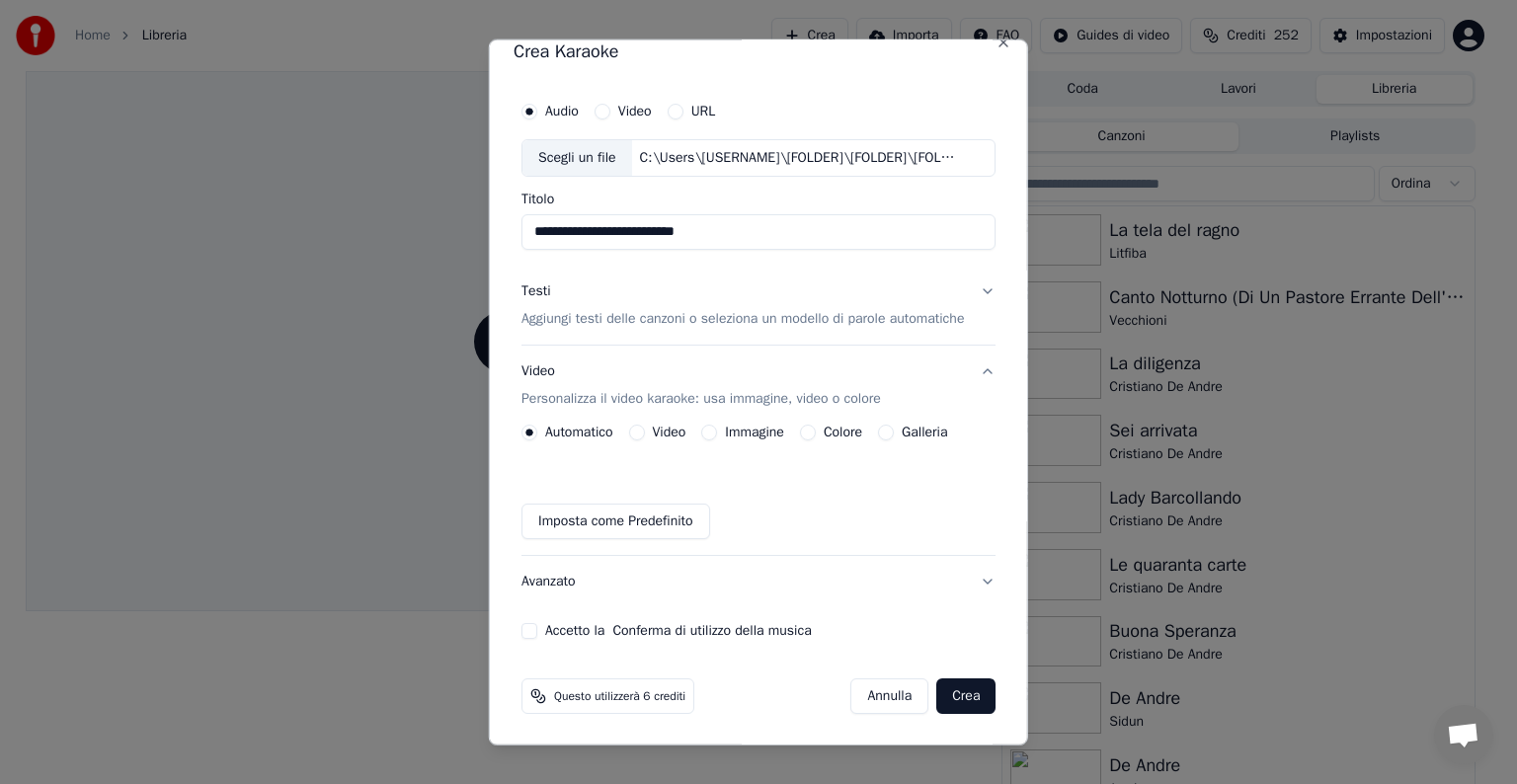 click on "Immagine" at bounding box center [709, 432] 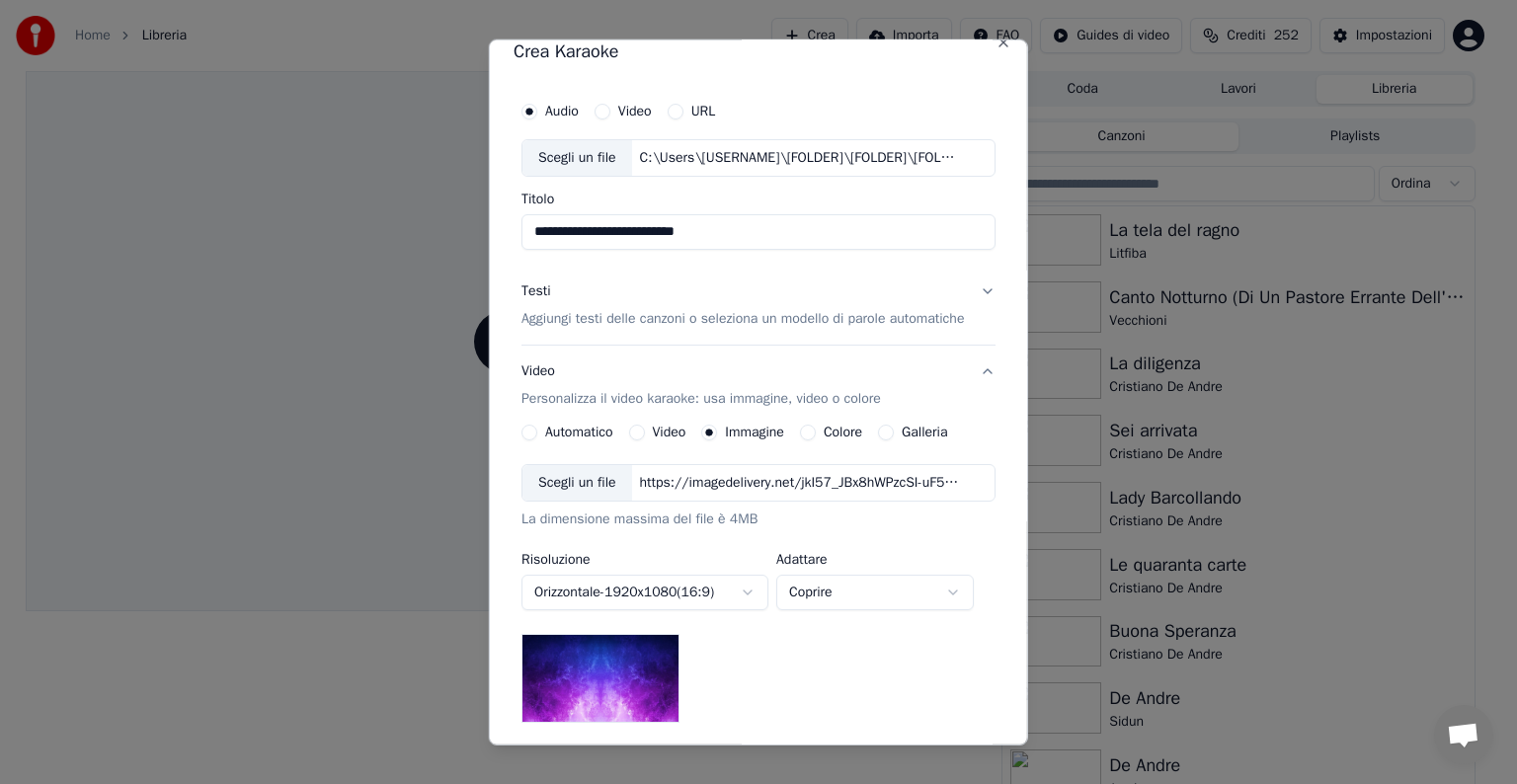click on "https://imagedelivery.net/jkI57_JBx8hWPzcSI-uF5w/c7639807-3f76-4ea5-9112-66e75e03d200/16x9" at bounding box center [799, 483] 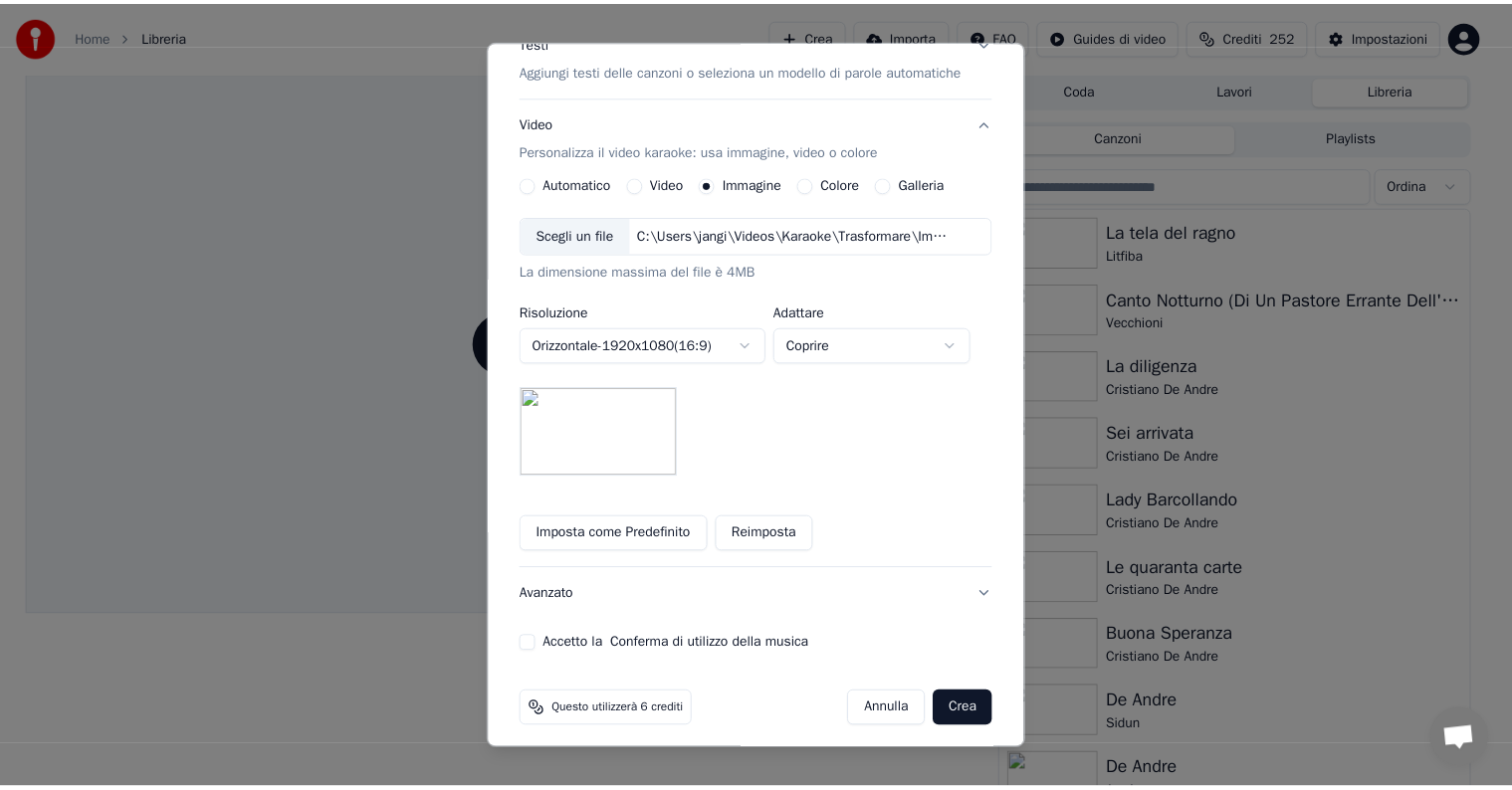 scroll, scrollTop: 283, scrollLeft: 0, axis: vertical 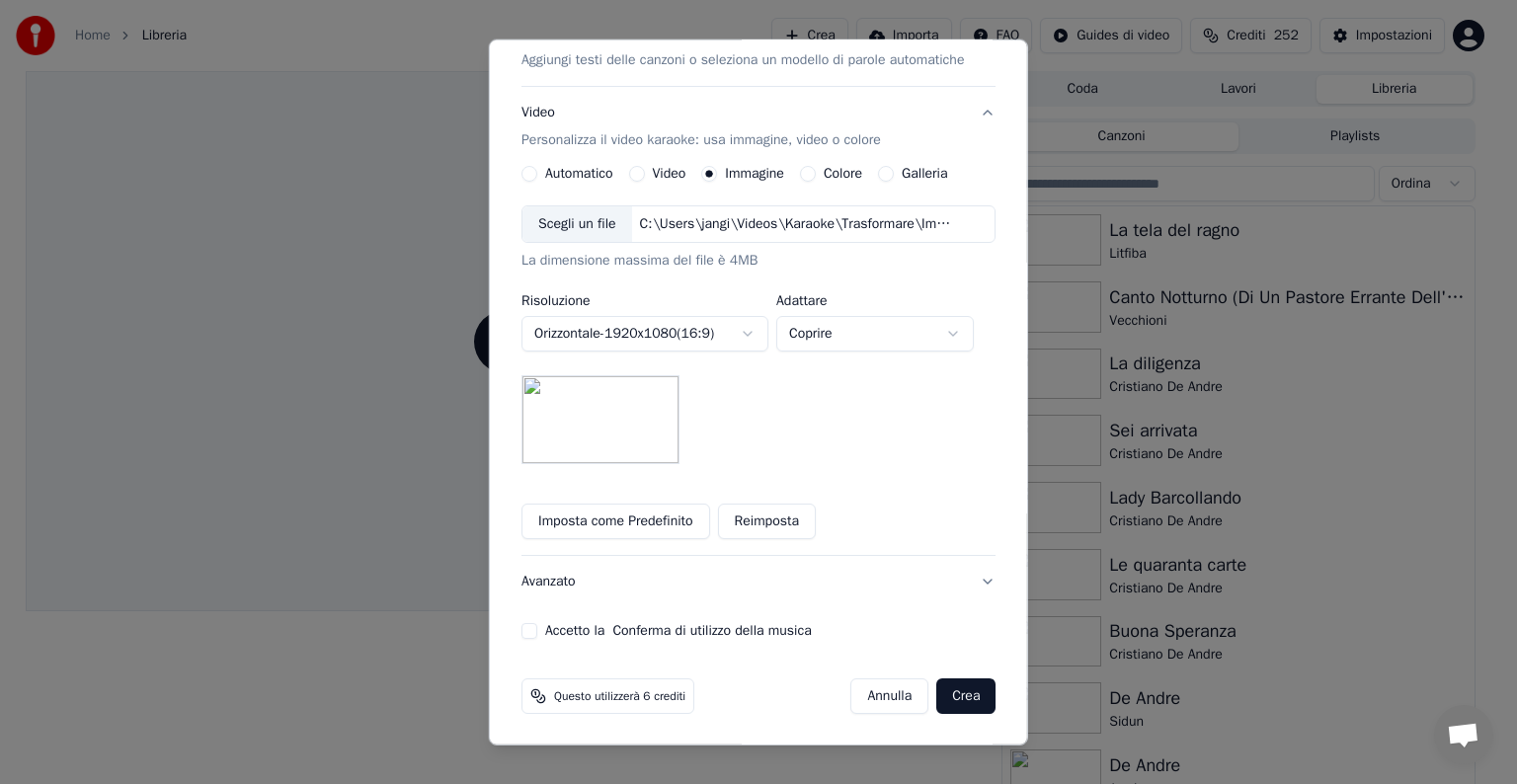 click on "Accetto la   Conferma di utilizzo della musica" at bounding box center [529, 631] 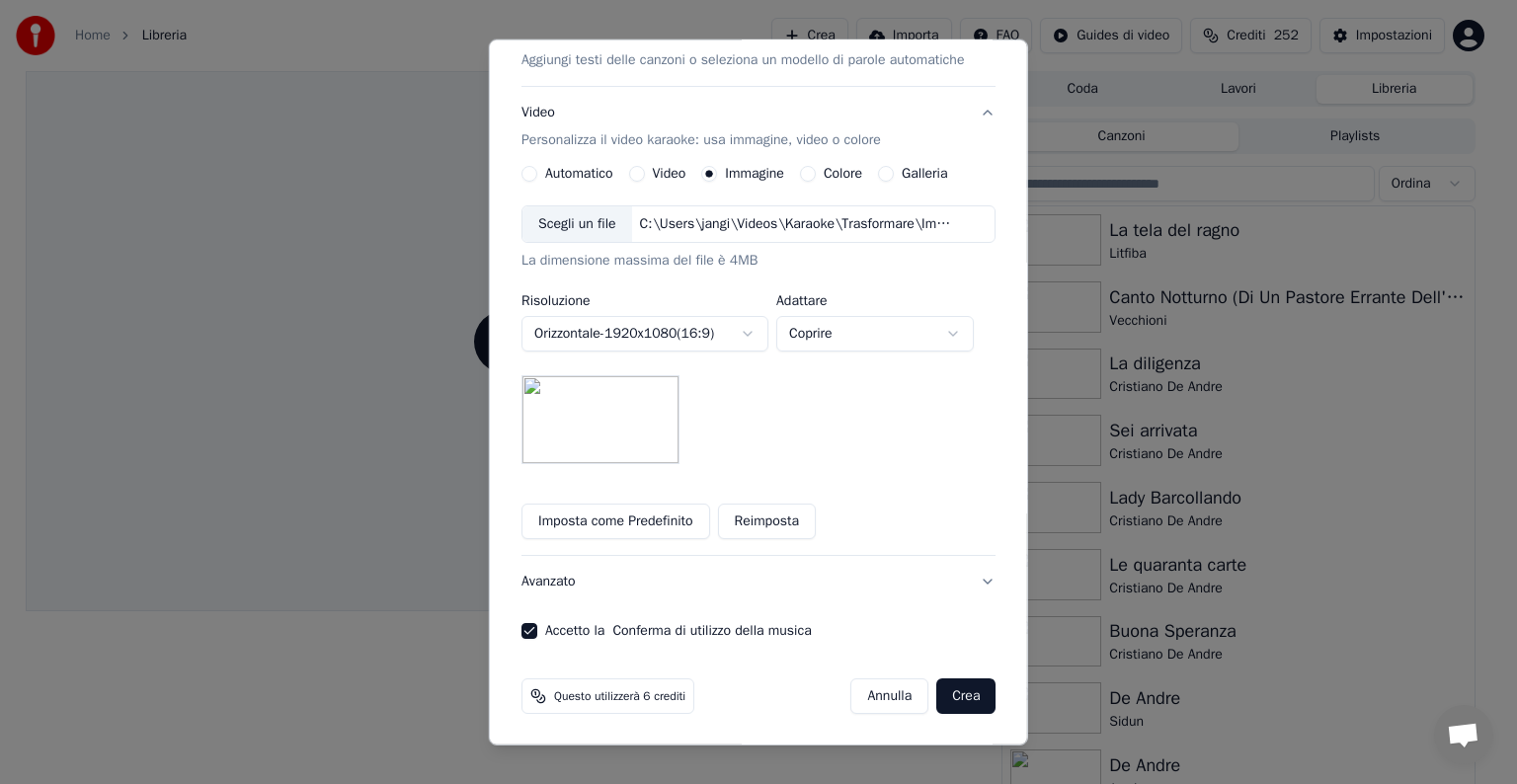 click on "Crea" at bounding box center (966, 696) 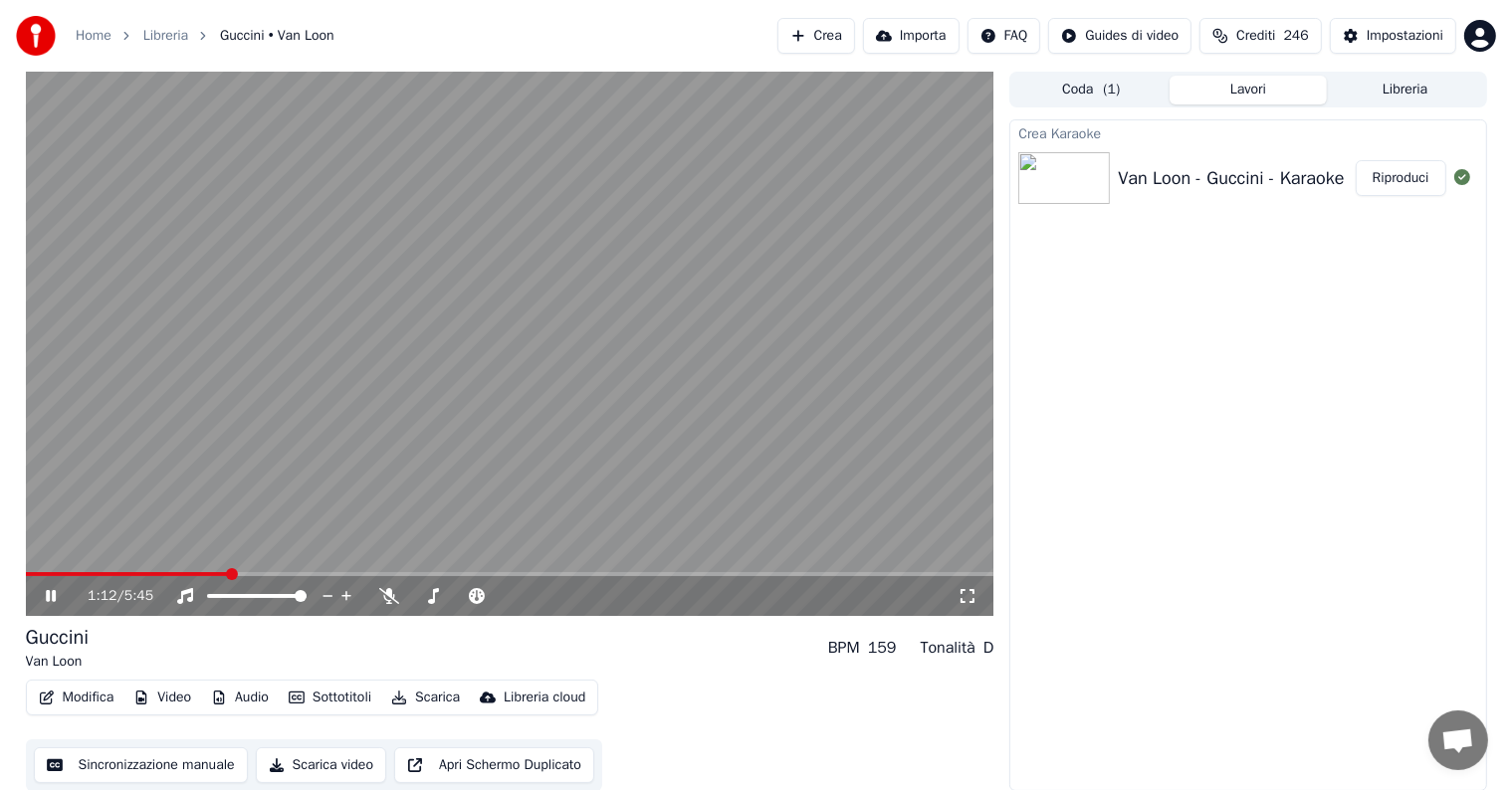 click 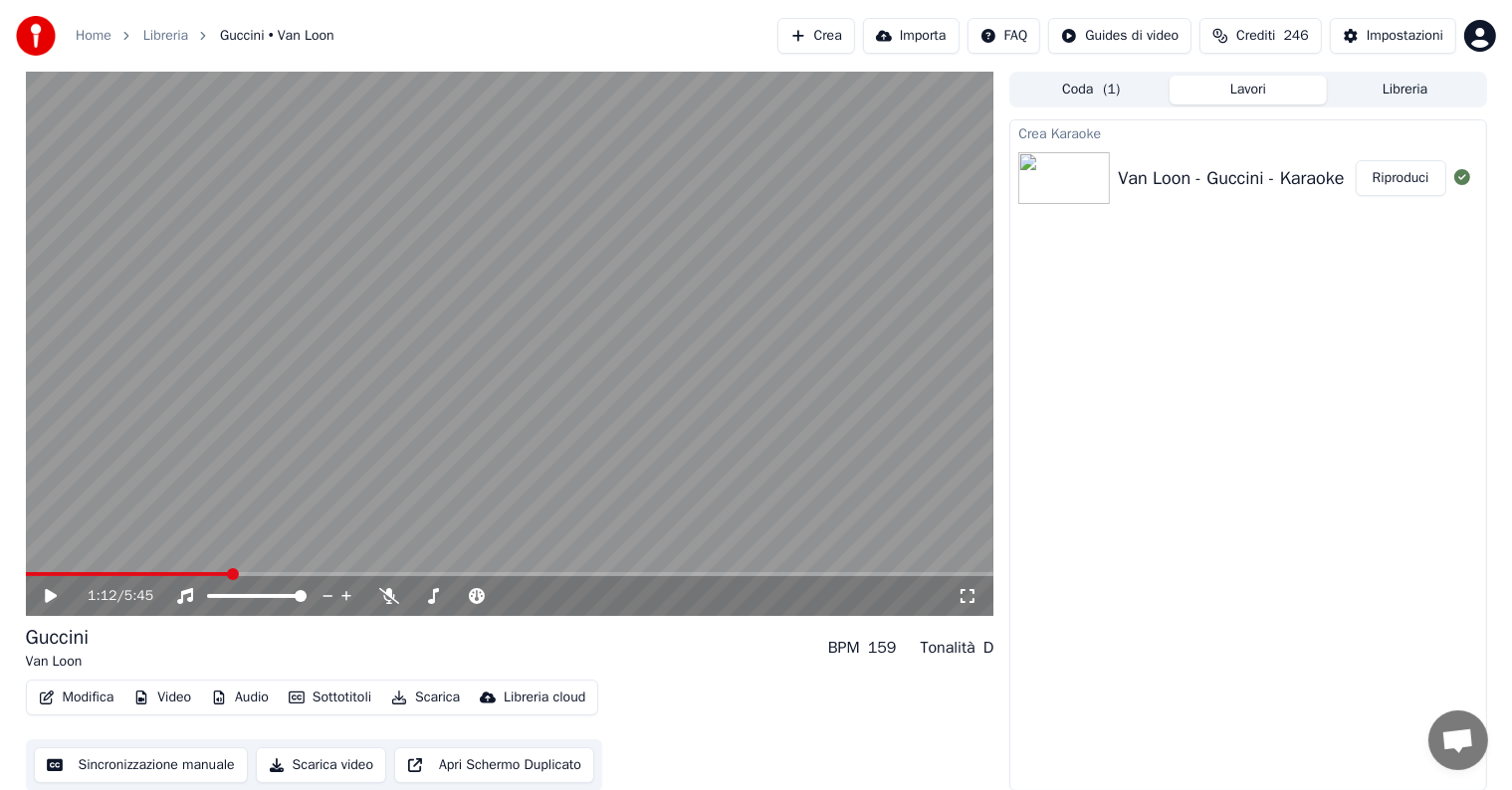 click on "Modifica" at bounding box center [77, 697] 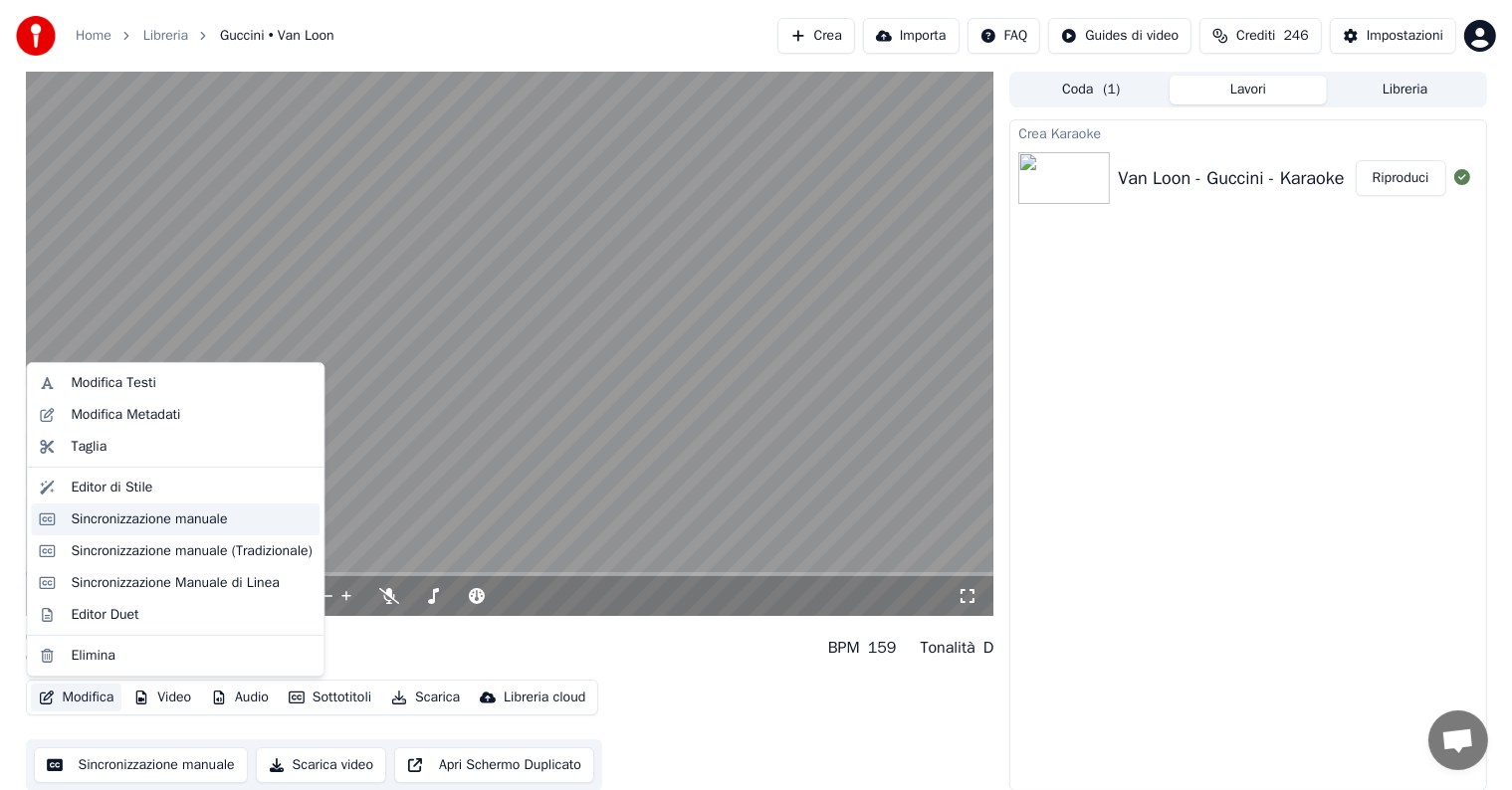 click on "Sincronizzazione manuale" at bounding box center [148, 519] 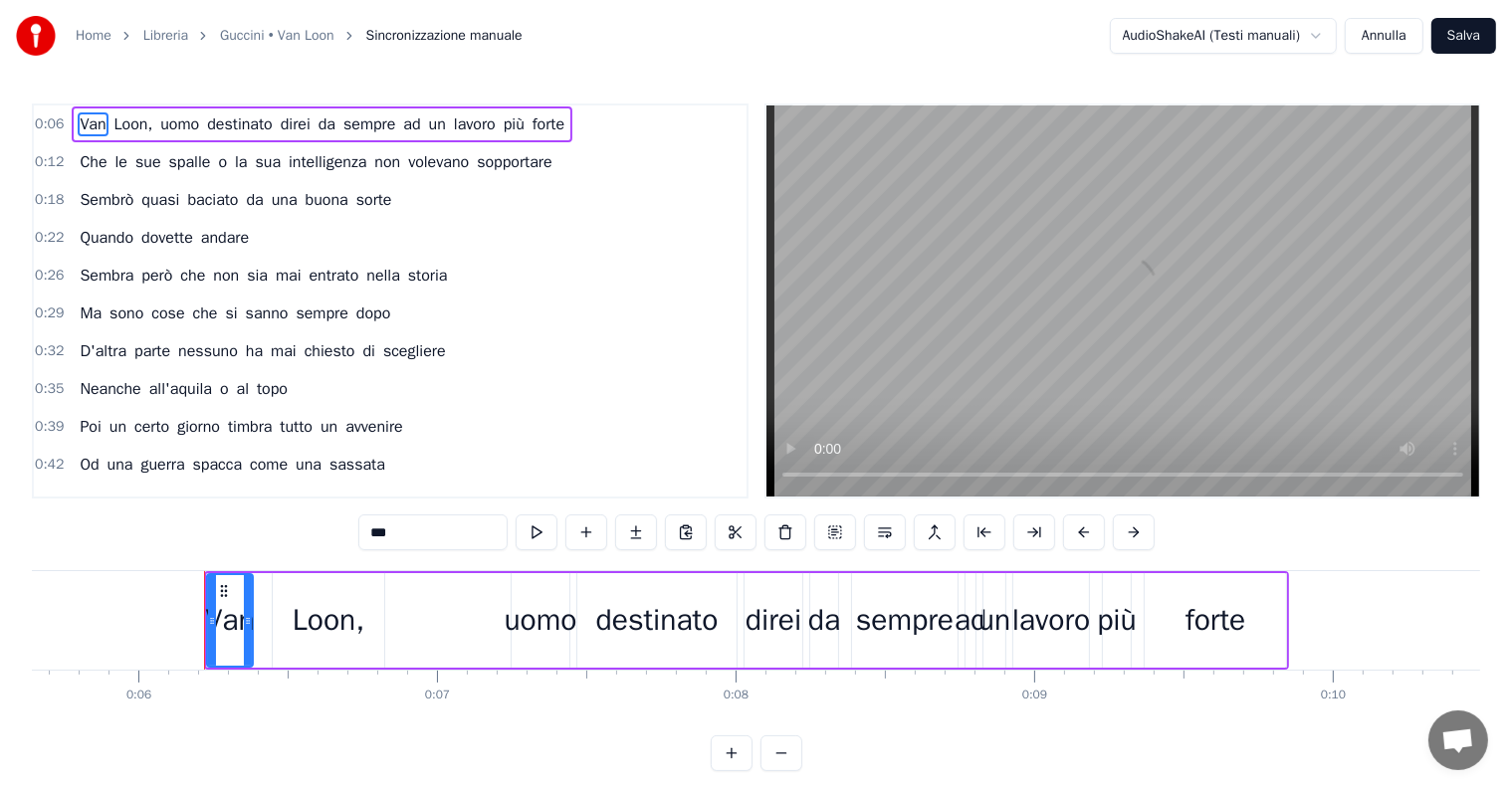 scroll, scrollTop: 0, scrollLeft: 1757, axis: horizontal 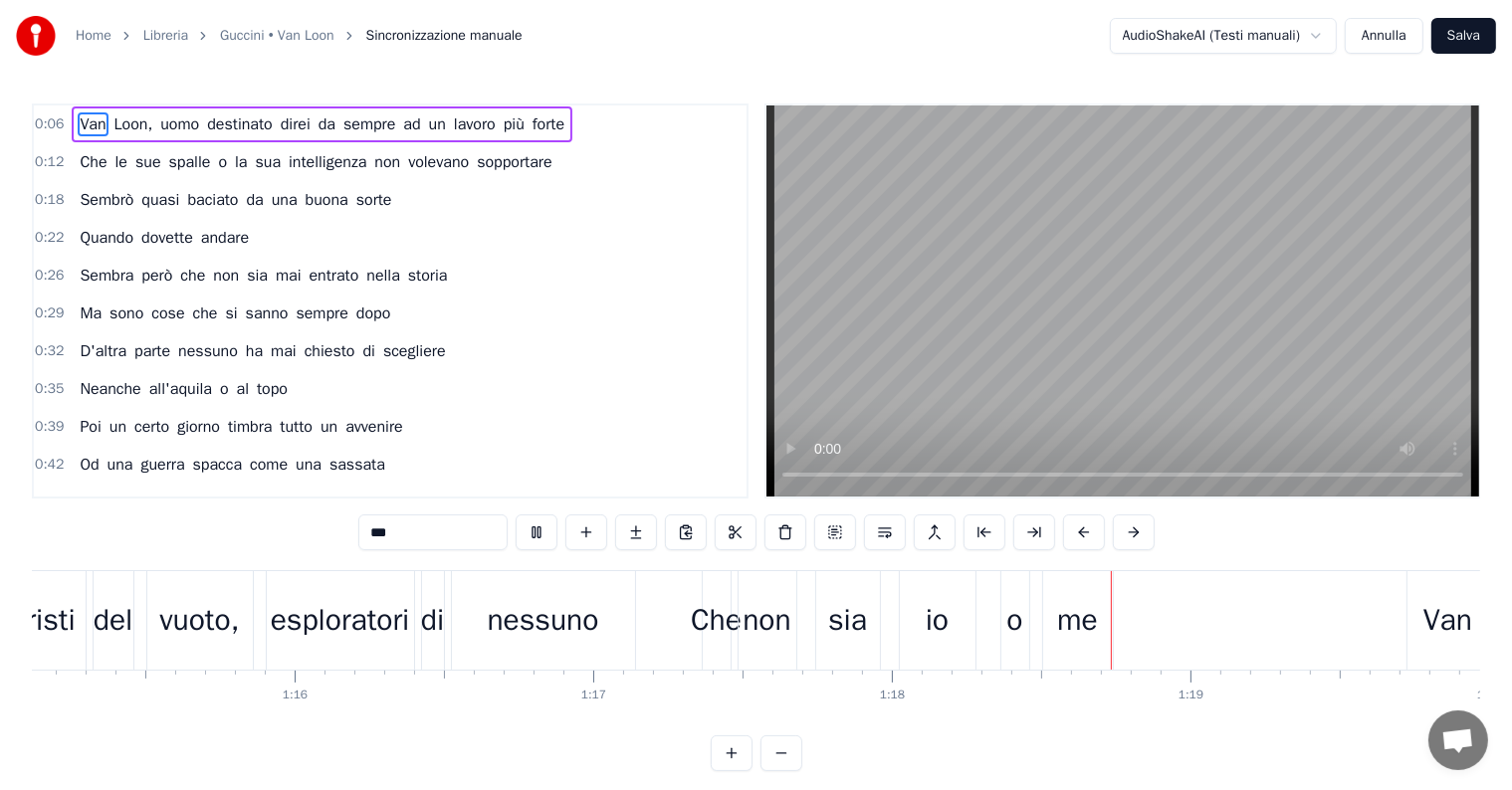 click on "Van" at bounding box center (1448, 620) 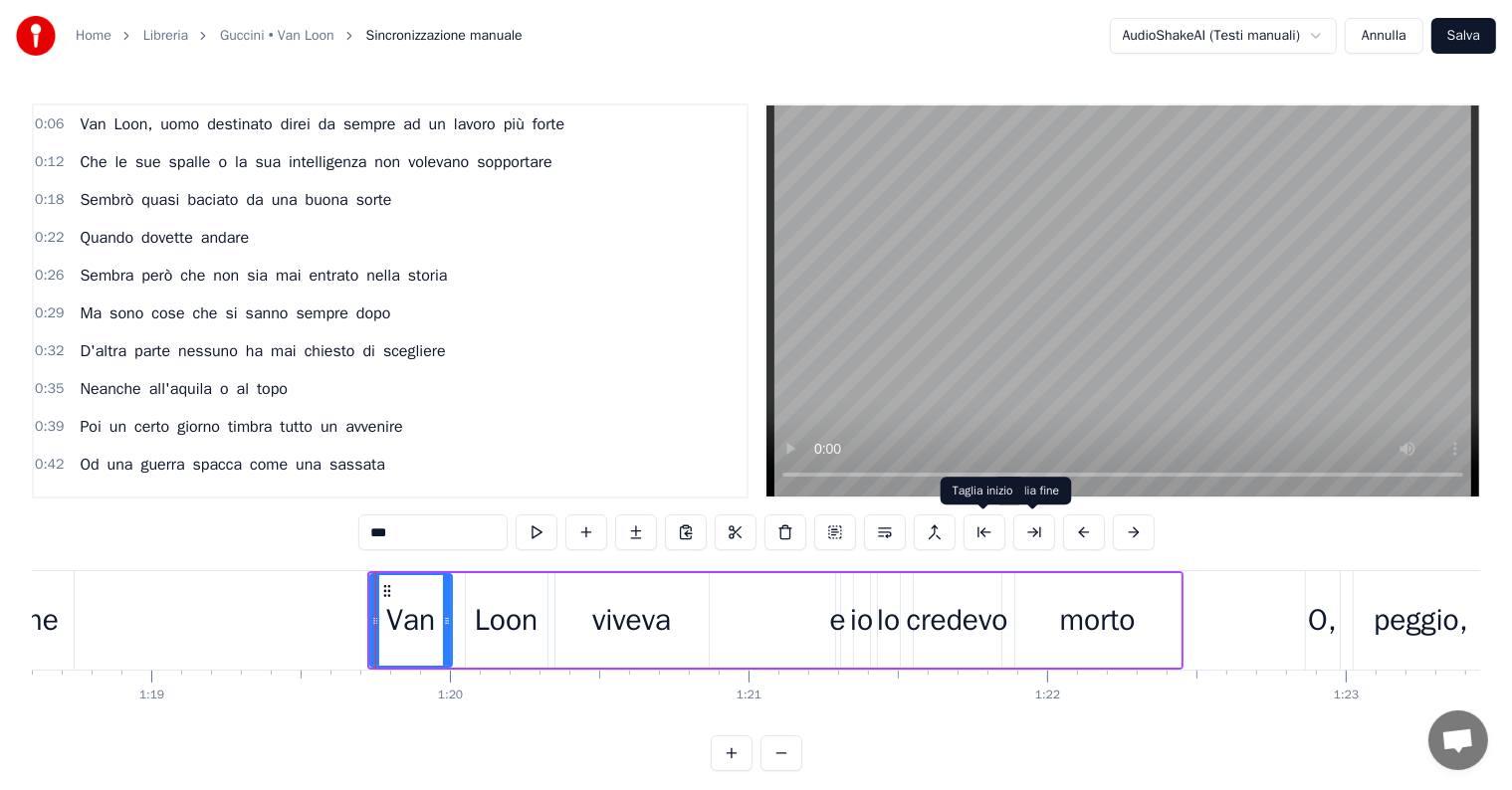 scroll, scrollTop: 0, scrollLeft: 23714, axis: horizontal 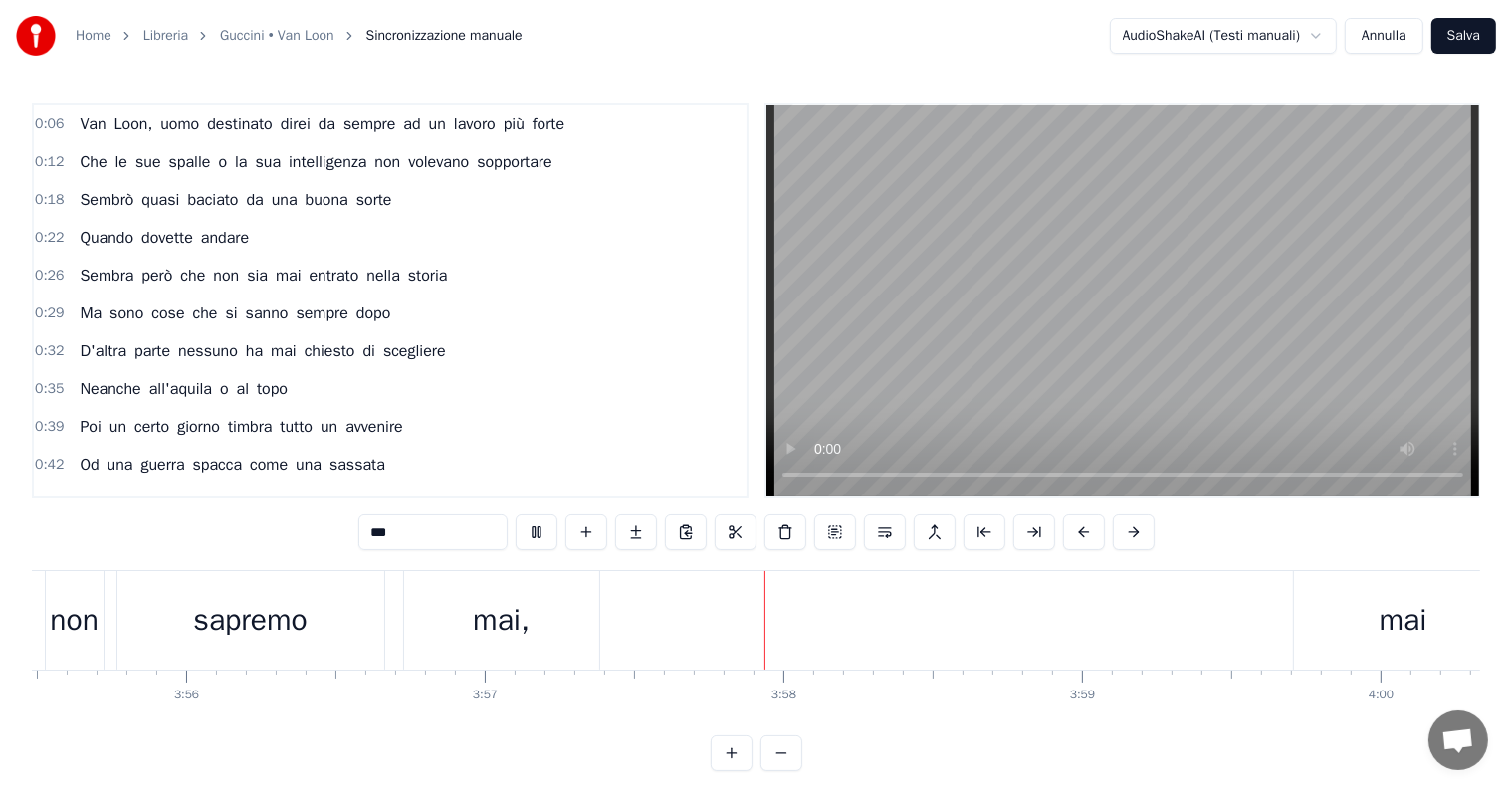 click on "mai" at bounding box center [1404, 620] 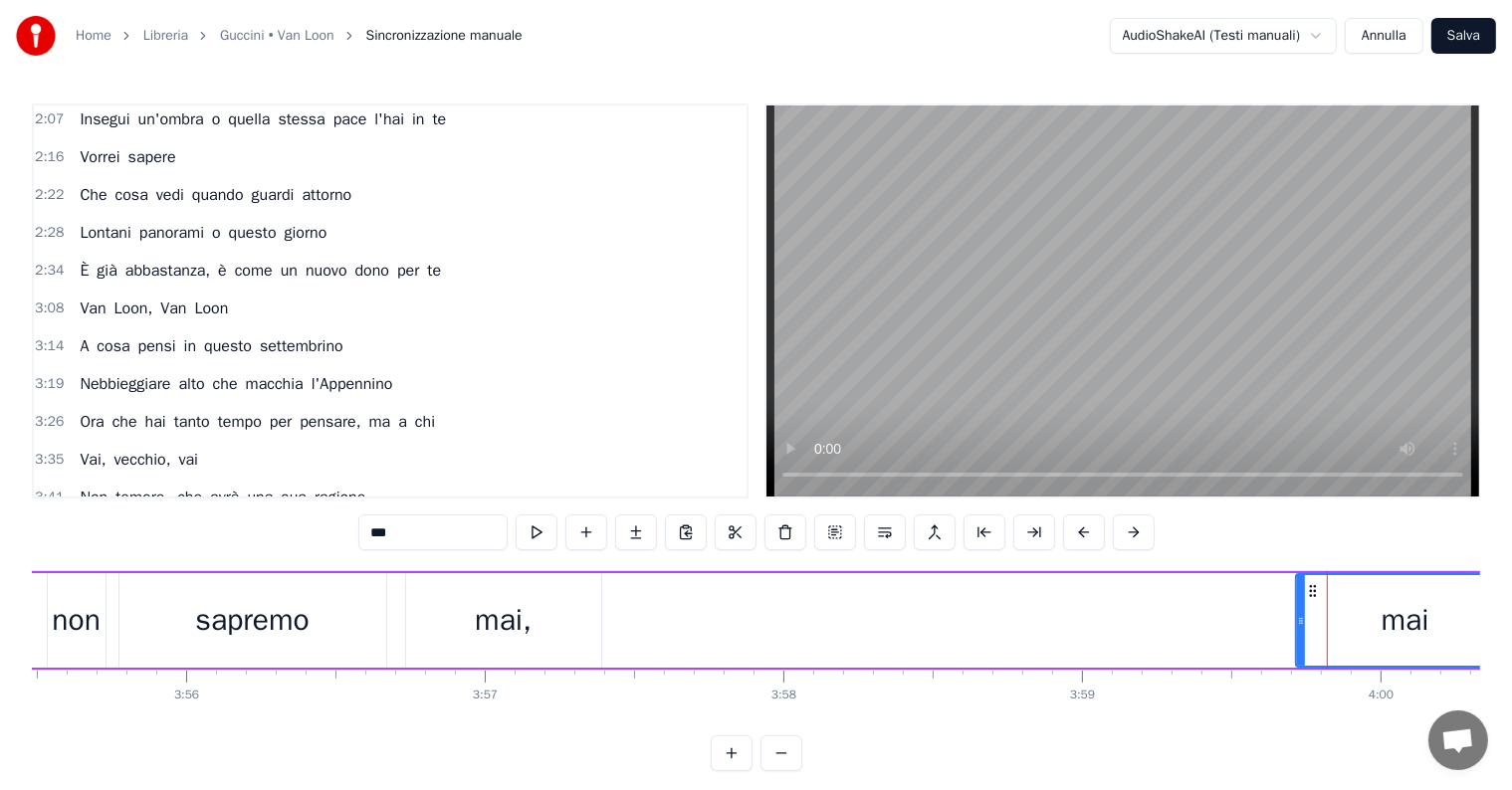 scroll, scrollTop: 1250, scrollLeft: 0, axis: vertical 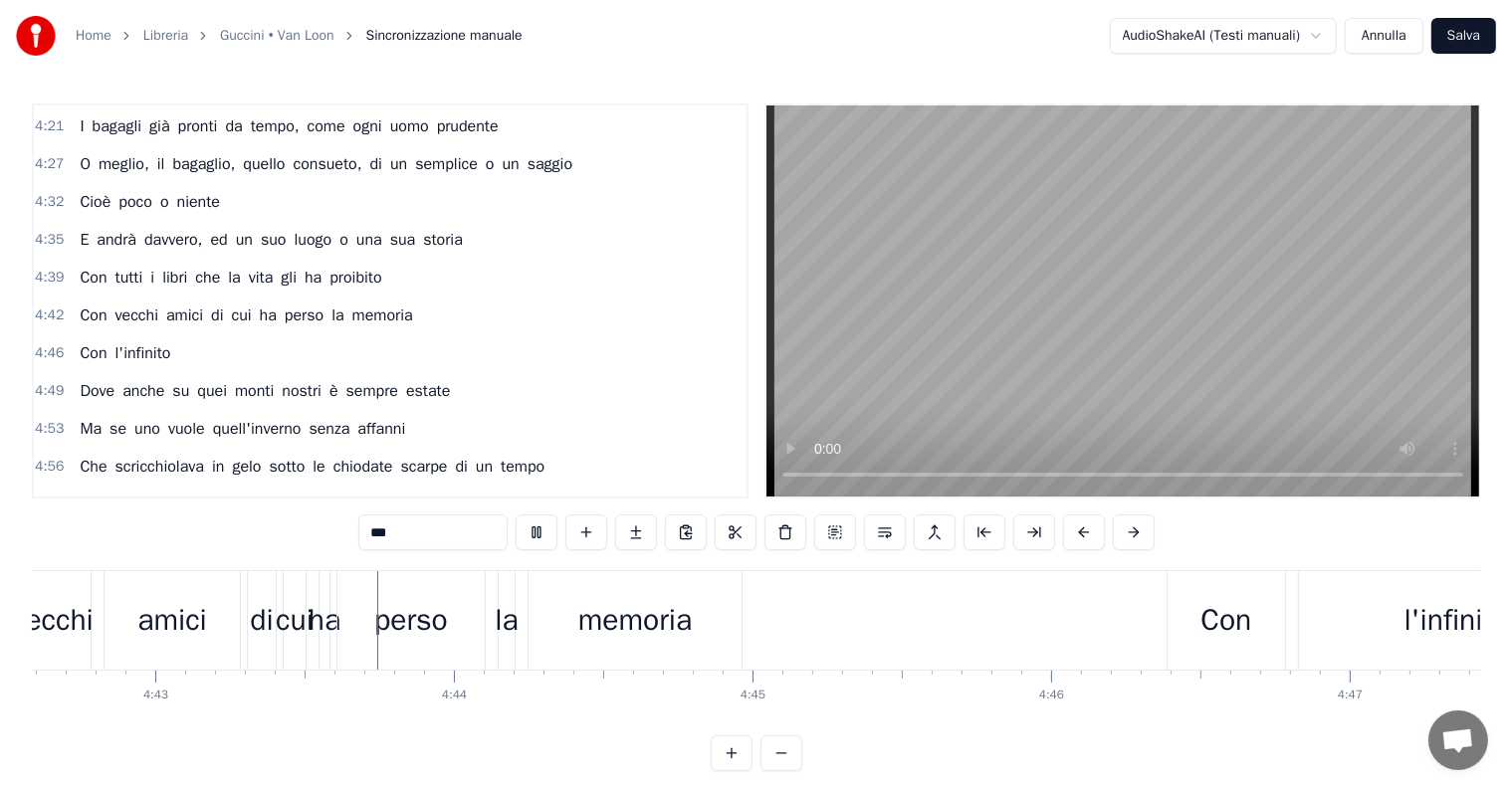 click on "perso" at bounding box center [411, 620] 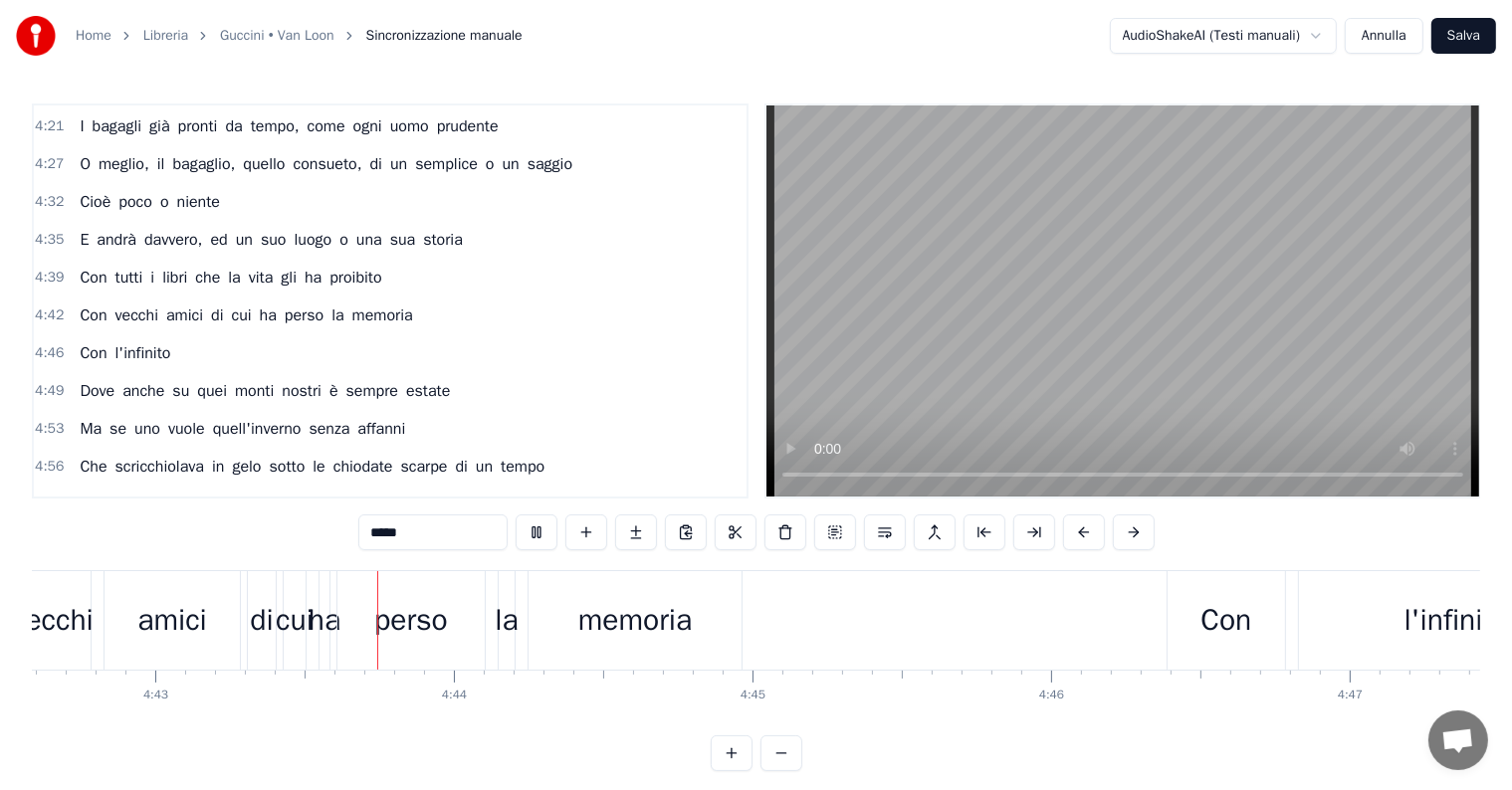 scroll, scrollTop: 1506, scrollLeft: 0, axis: vertical 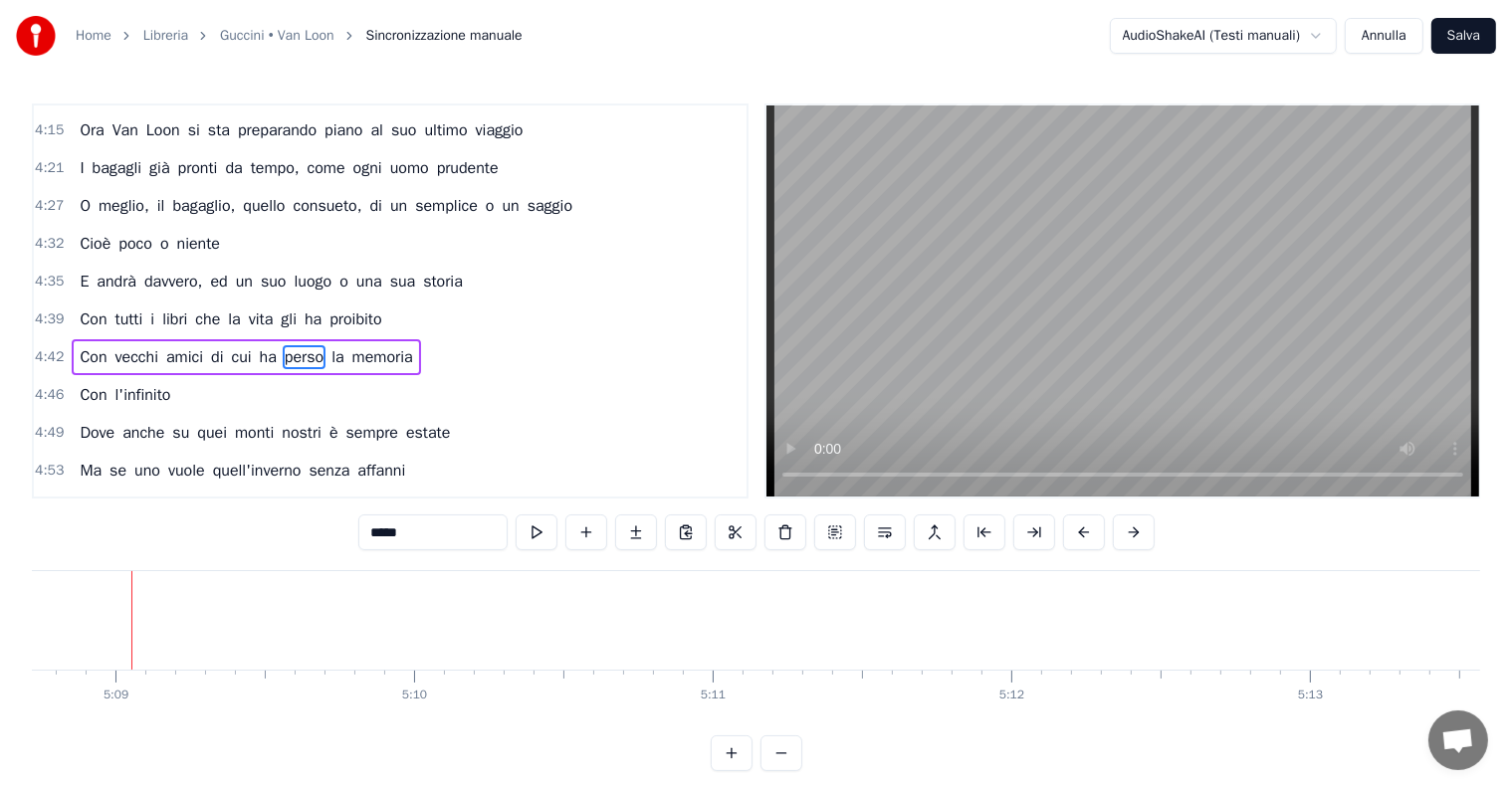 click on "Annulla" at bounding box center [1384, 36] 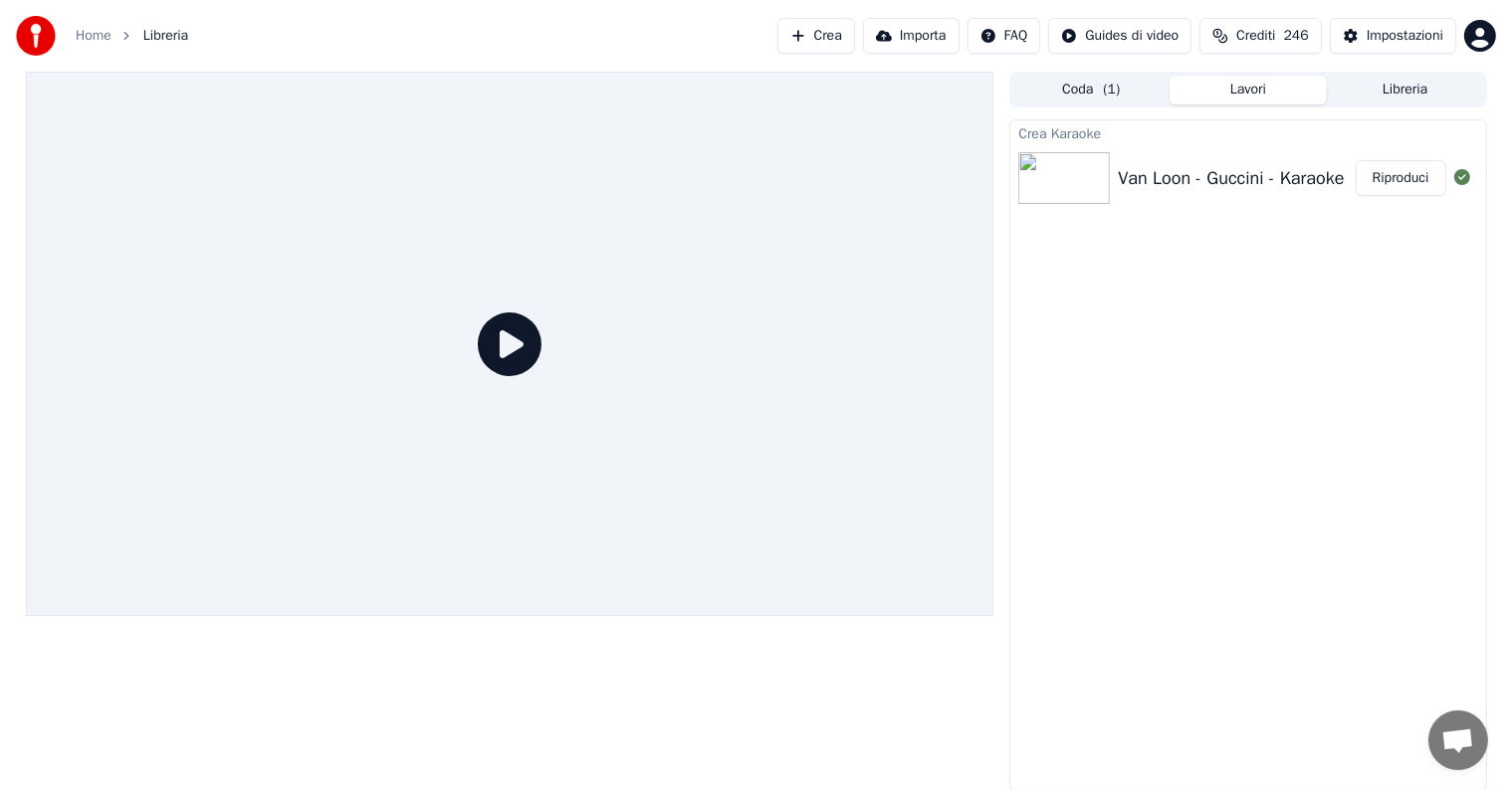 click on "Riproduci" at bounding box center [1401, 178] 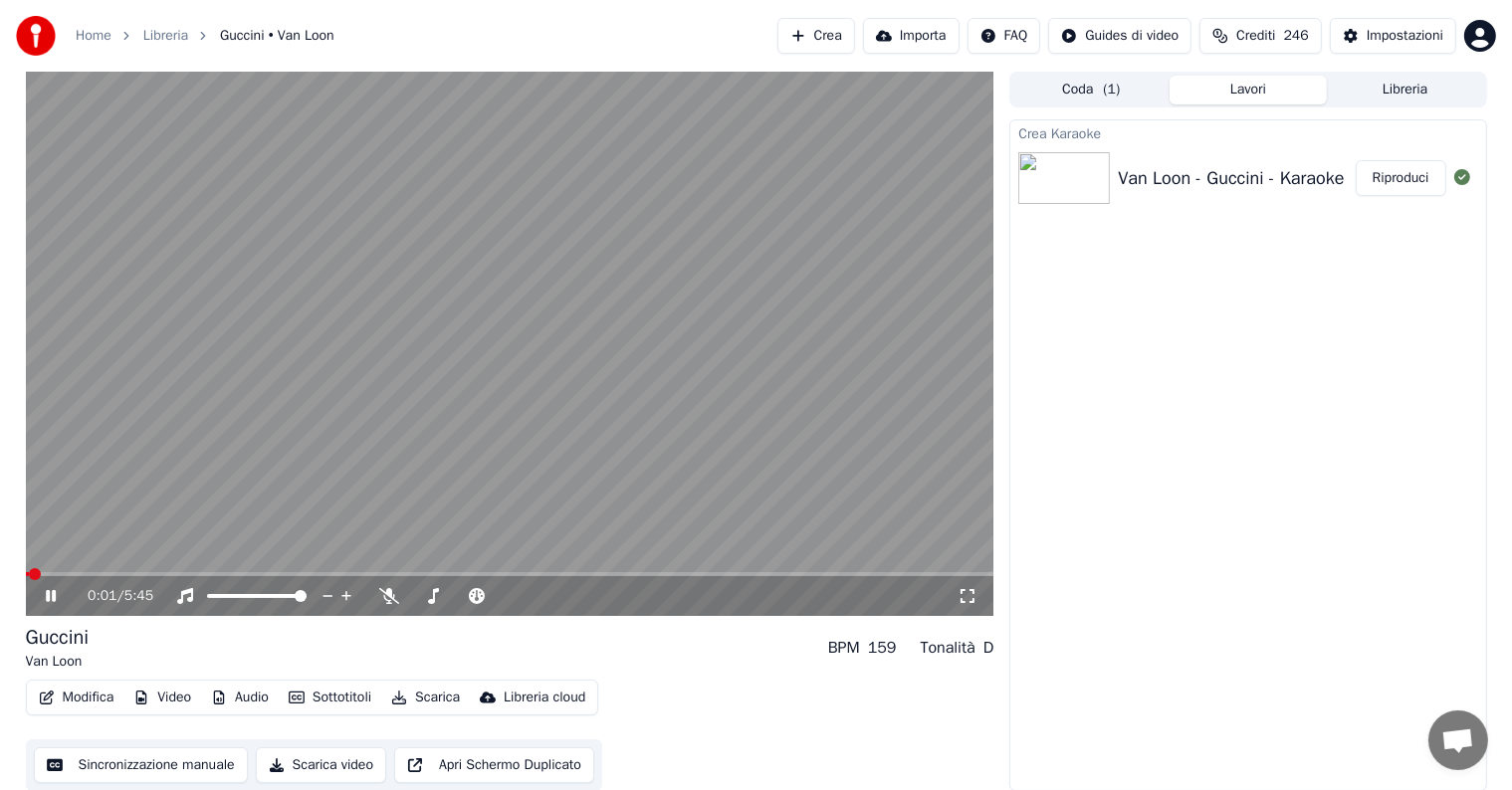 click 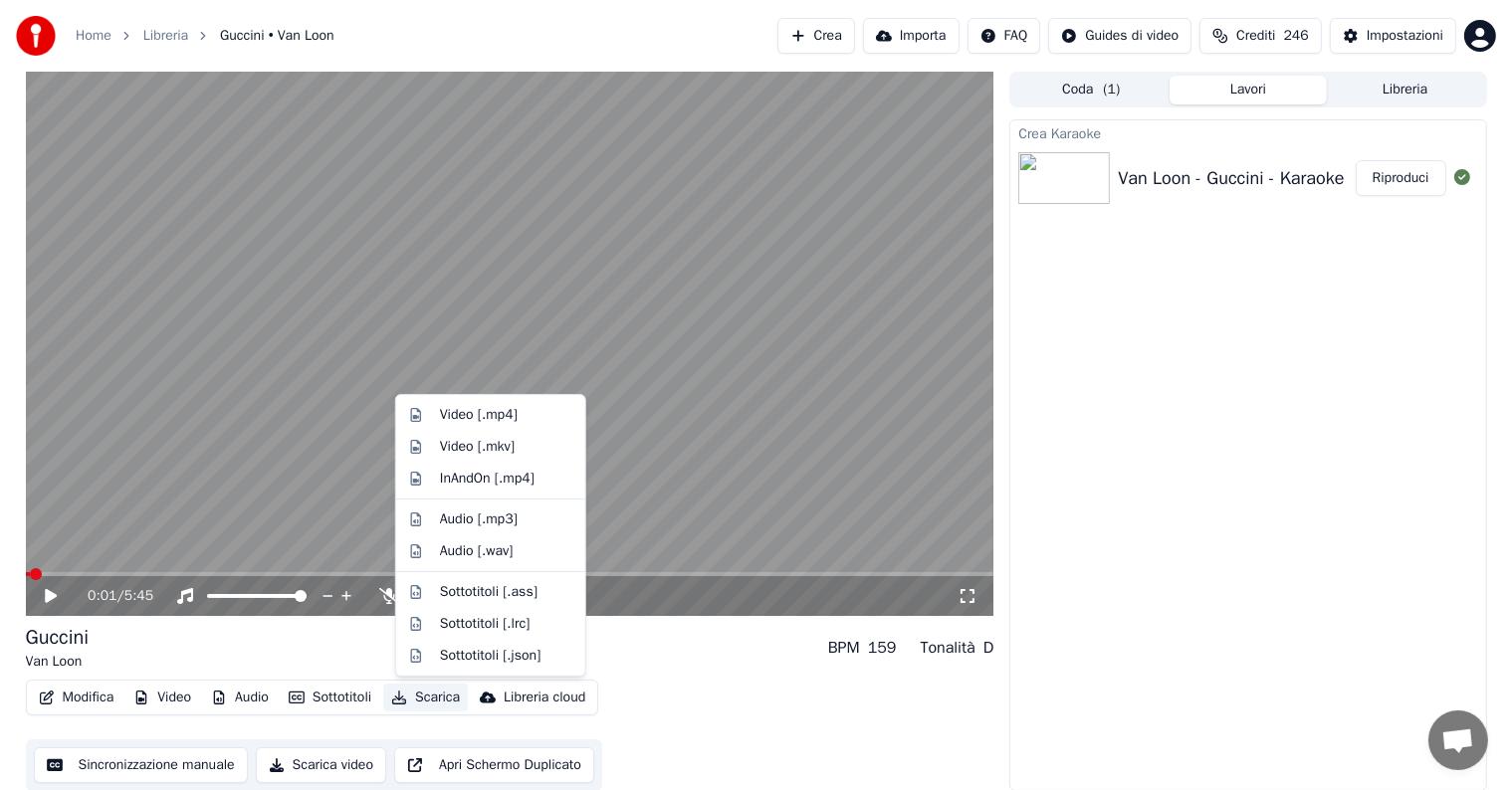 click on "Scarica" at bounding box center [425, 697] 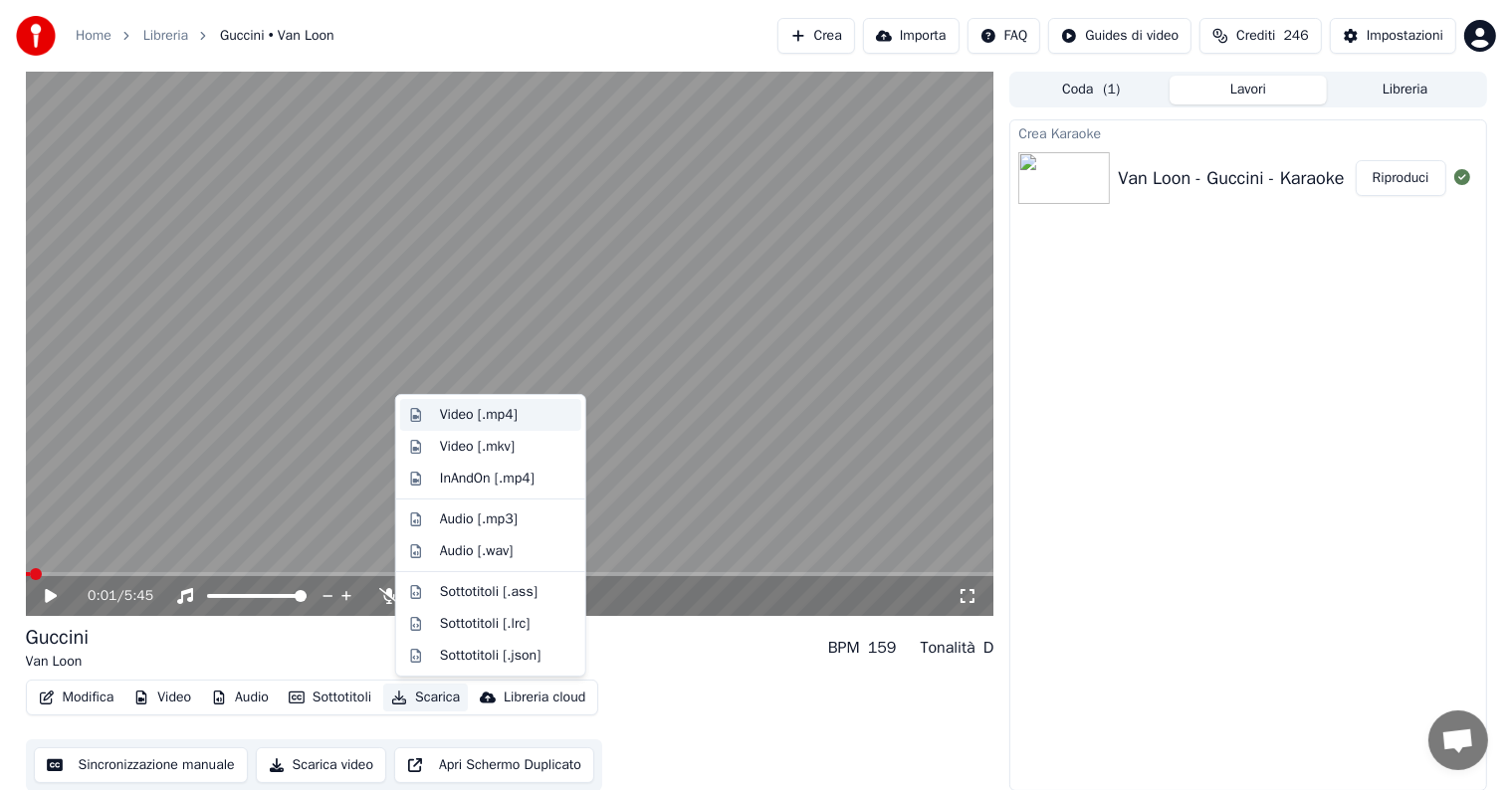 click on "Video [.mp4]" at bounding box center (479, 415) 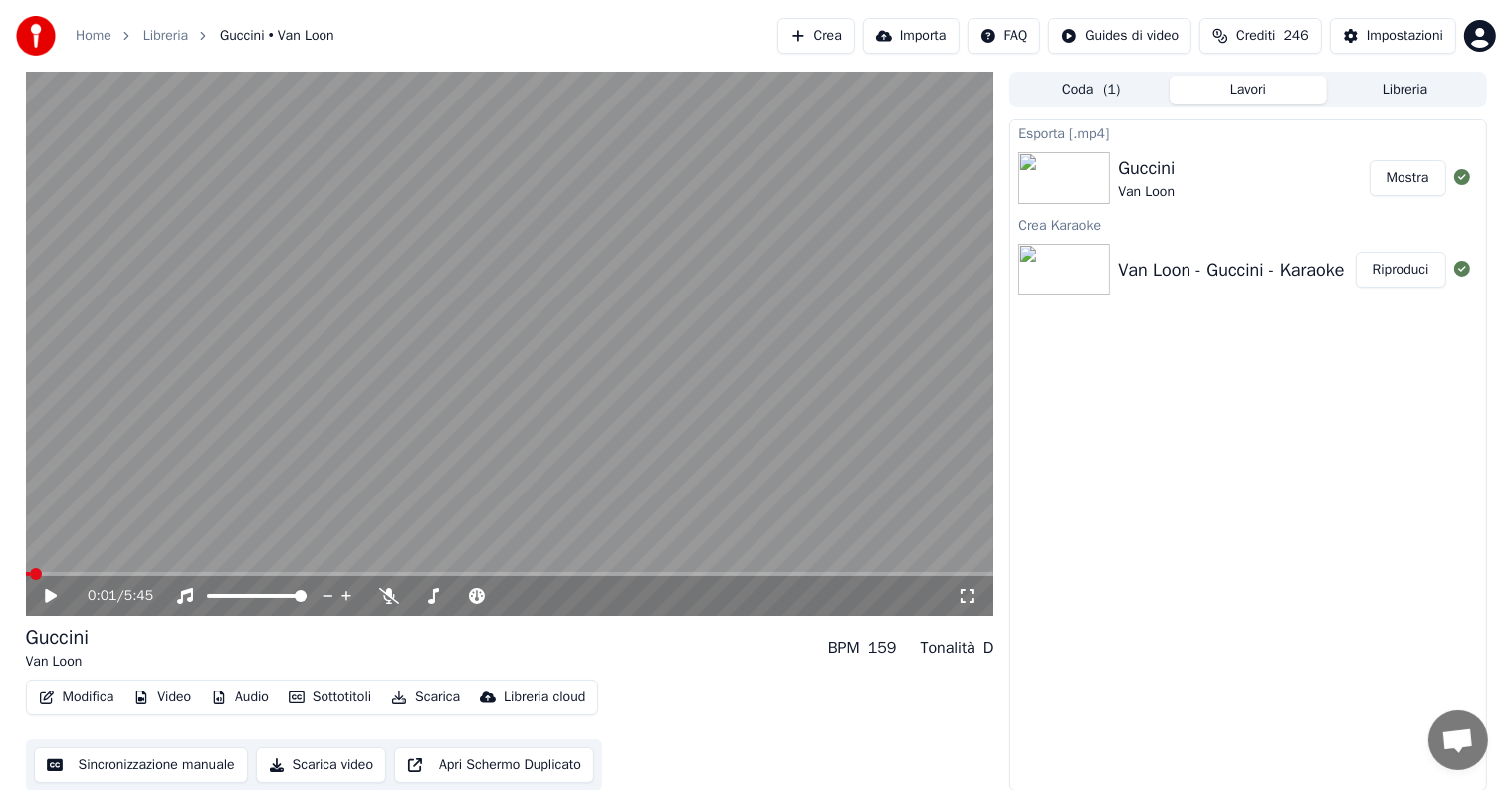 click on "Crea" at bounding box center [816, 36] 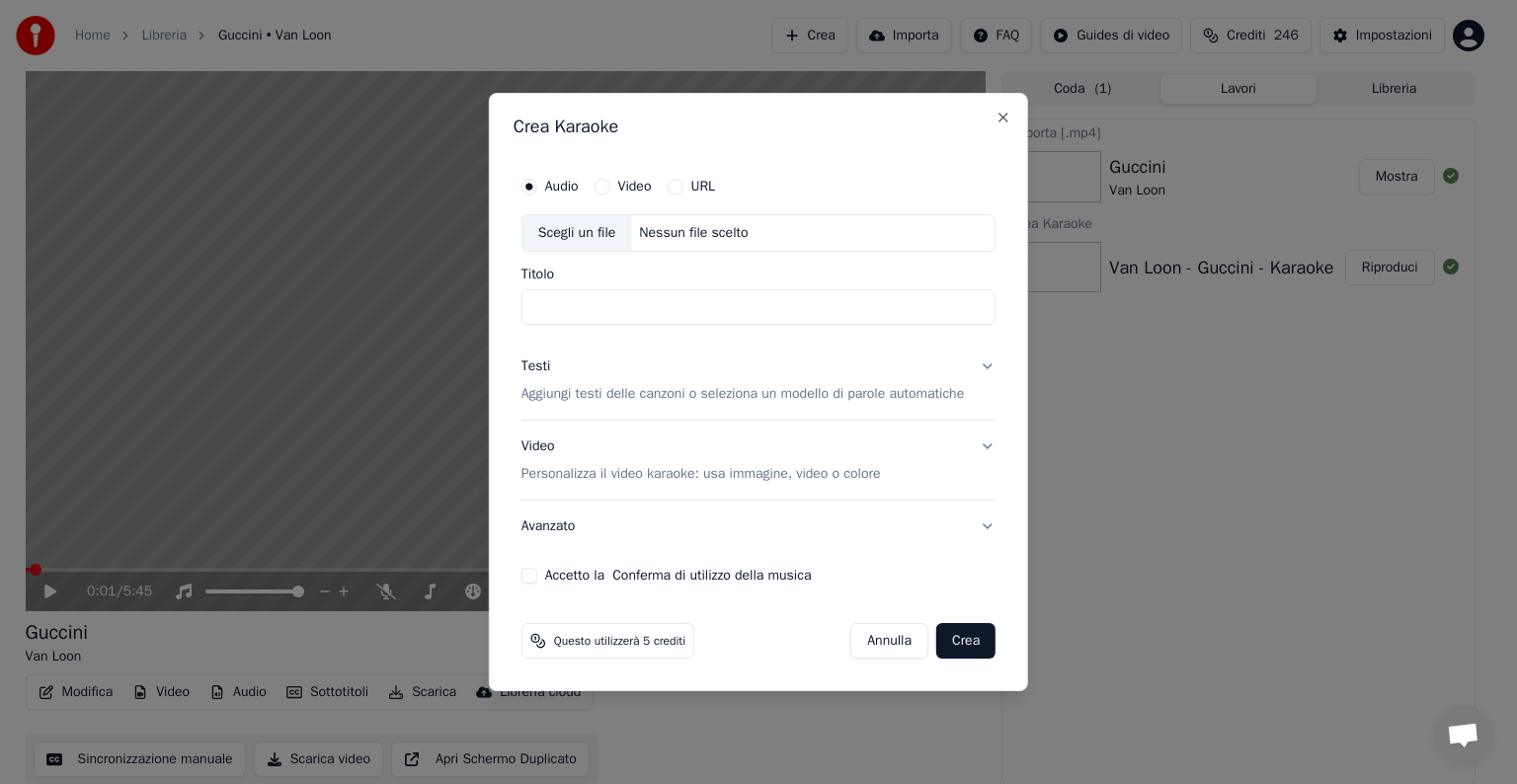 click on "Nessun file scelto" at bounding box center (693, 233) 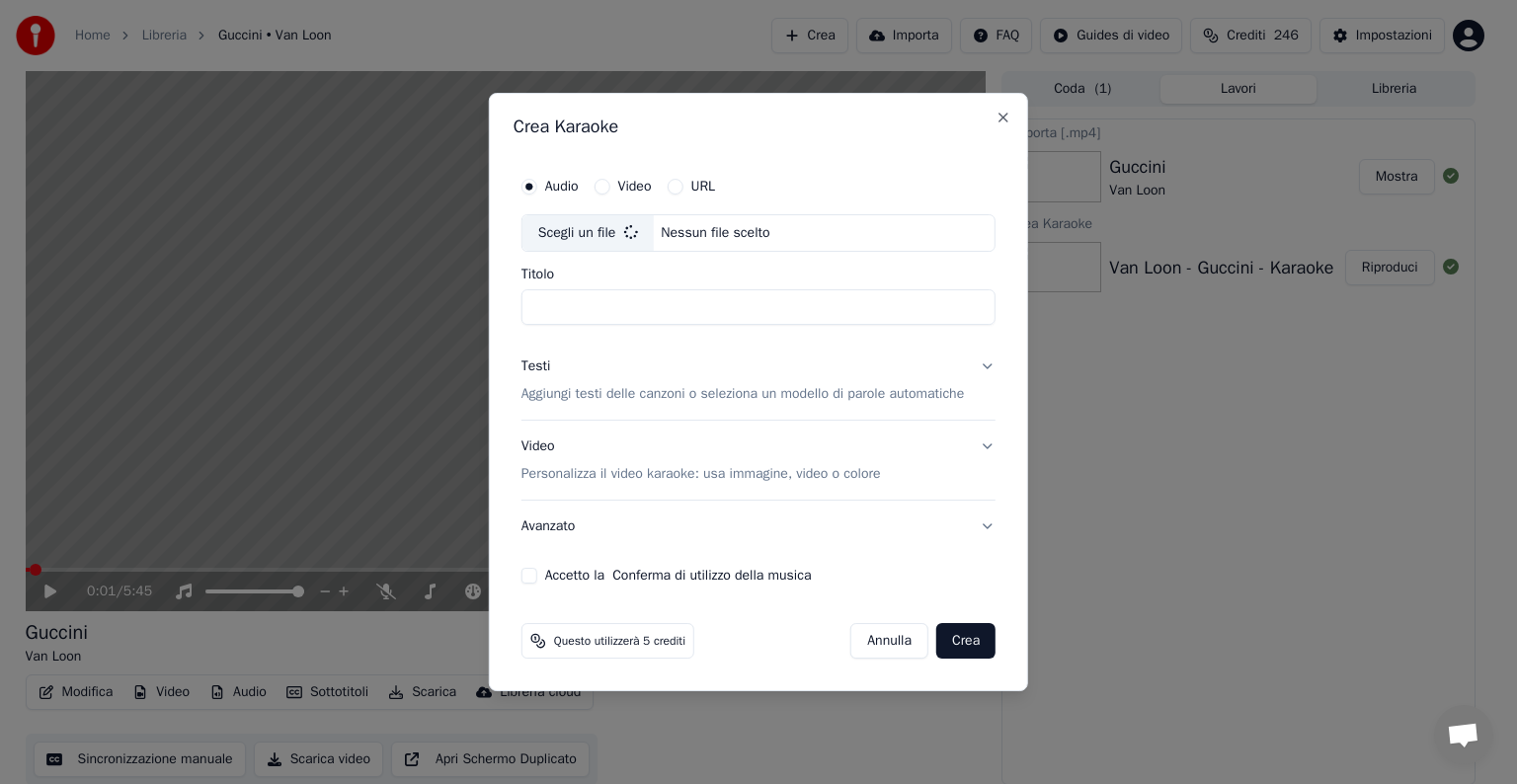 type on "**********" 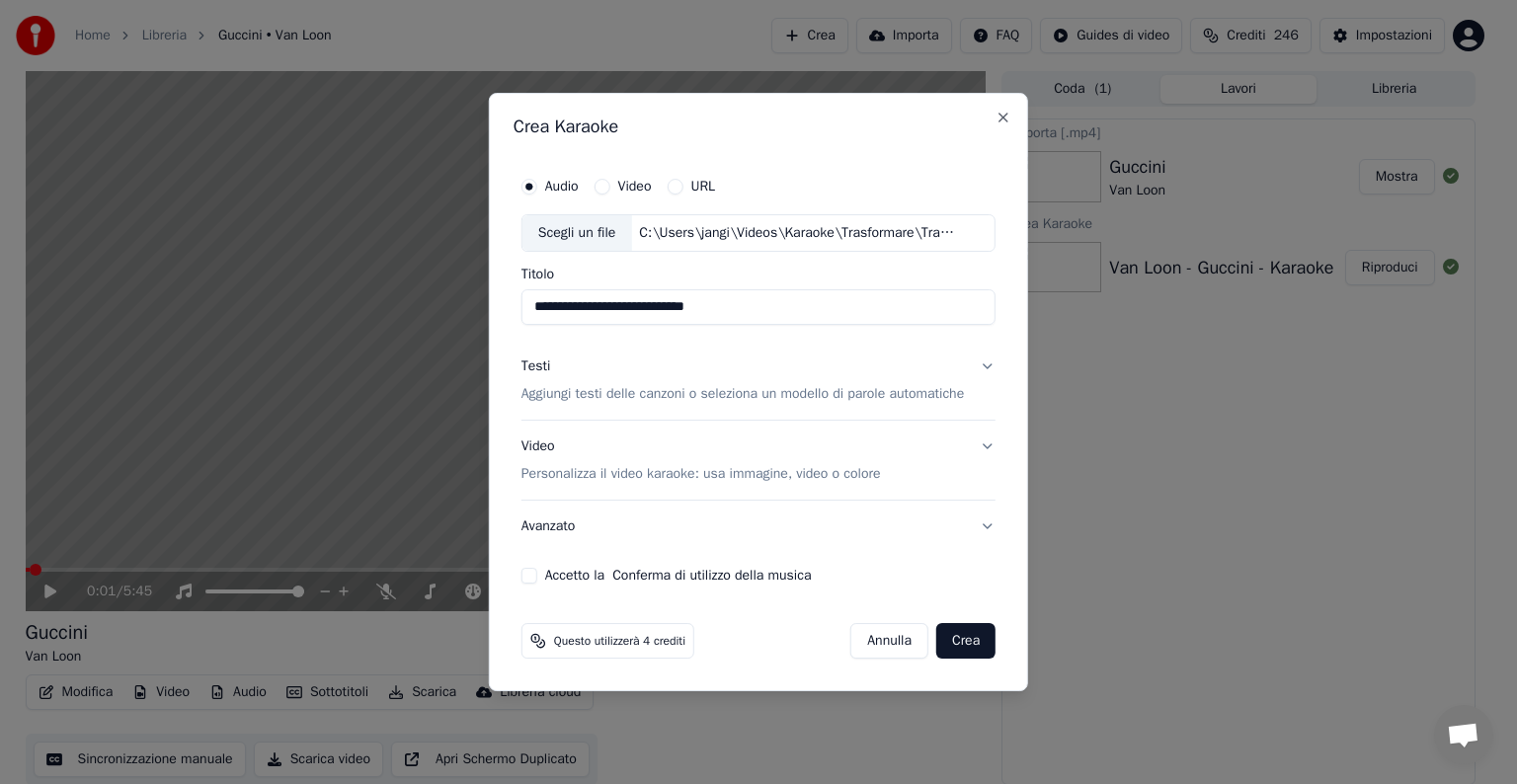 click on "Testi Aggiungi testi delle canzoni o seleziona un modello di parole automatiche" at bounding box center [758, 380] 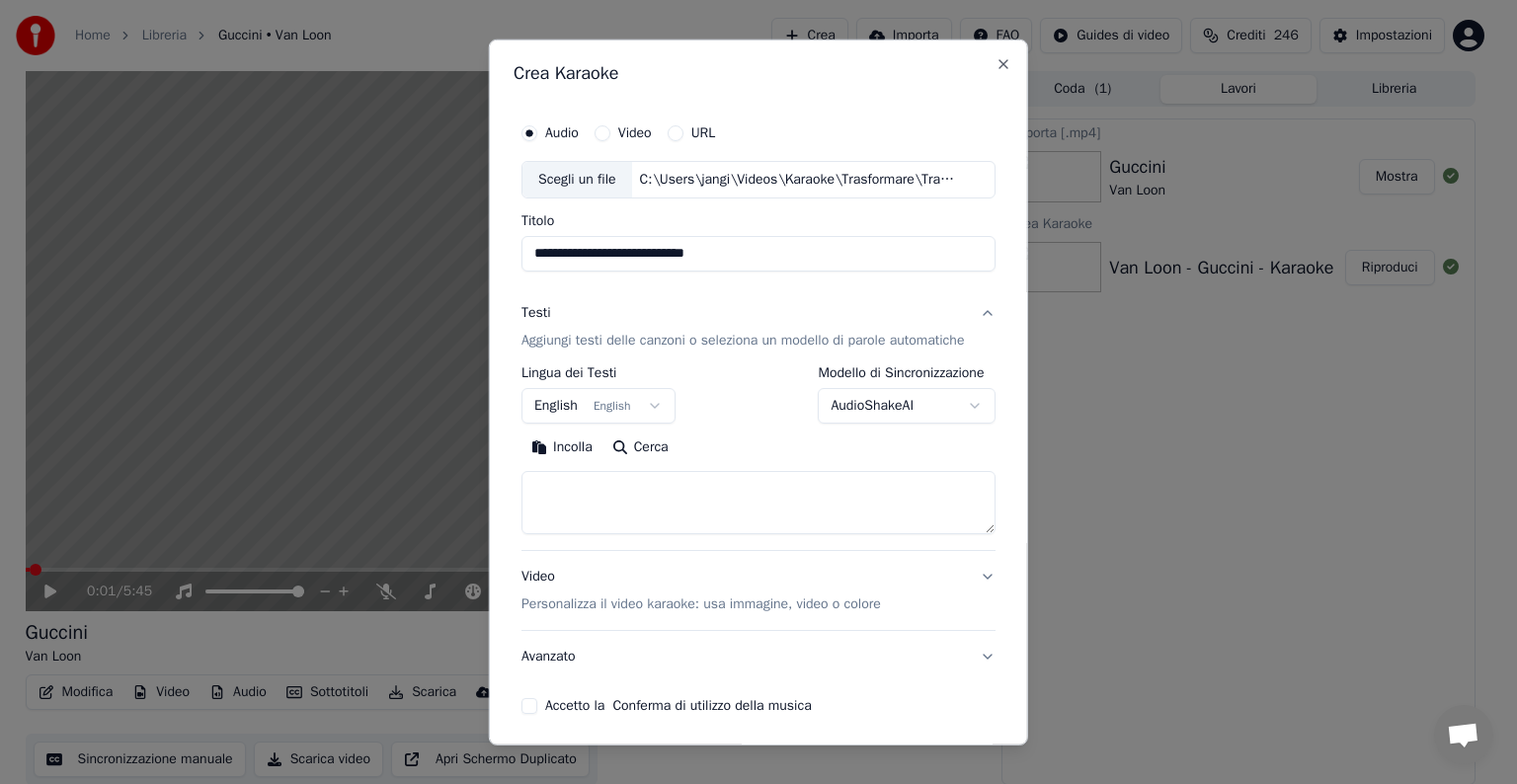 click on "**********" at bounding box center [750, 392] 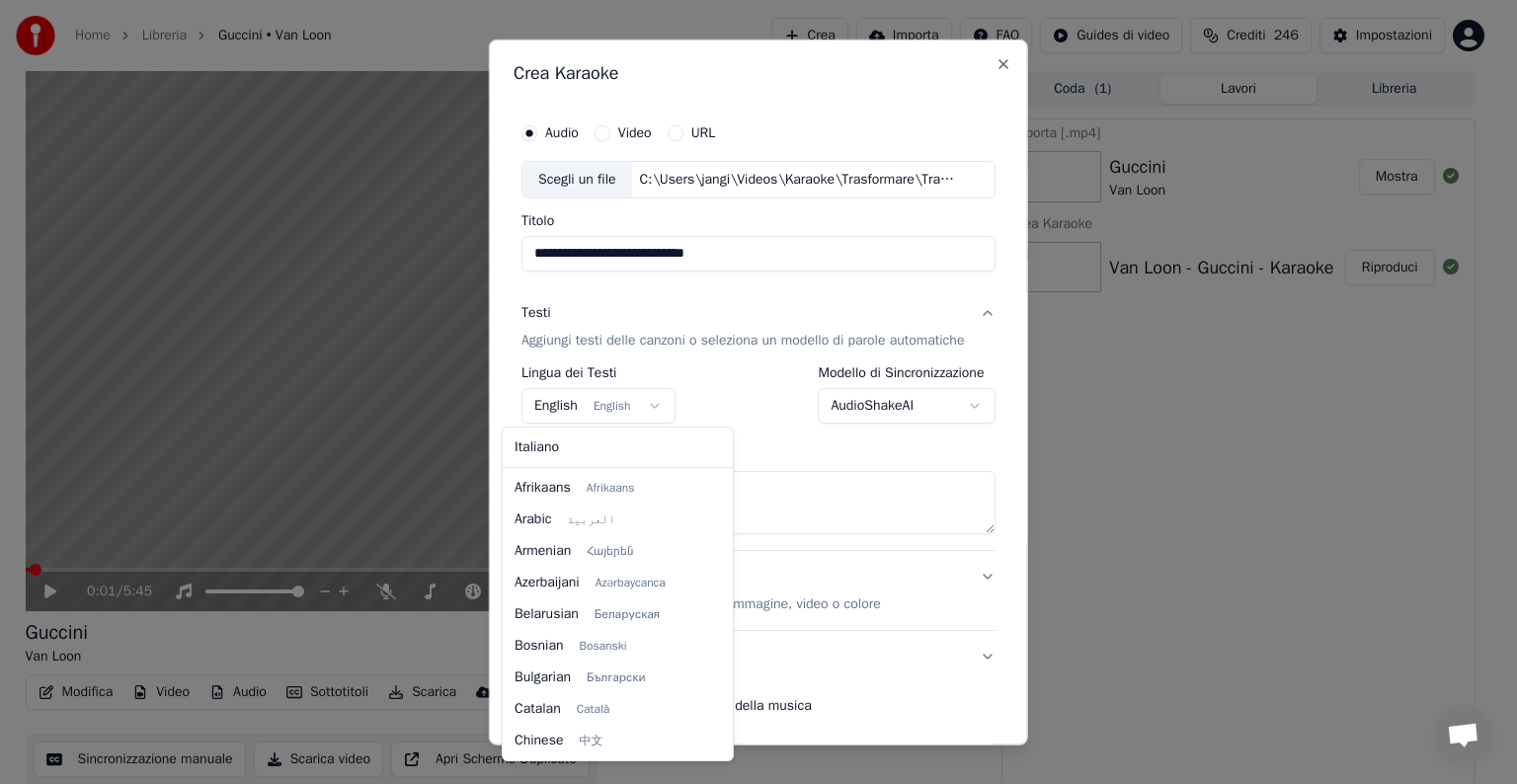 scroll, scrollTop: 158, scrollLeft: 0, axis: vertical 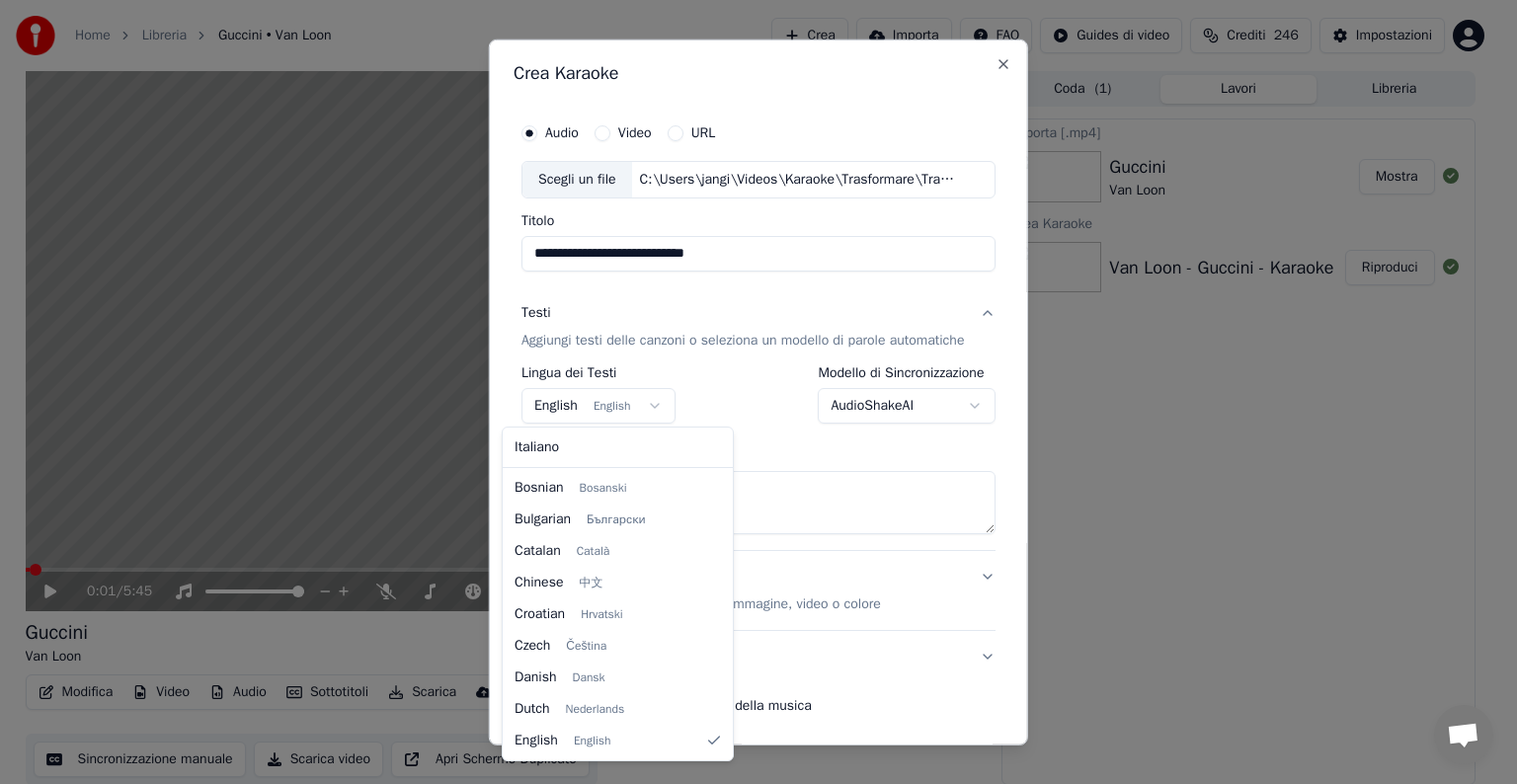 select on "**" 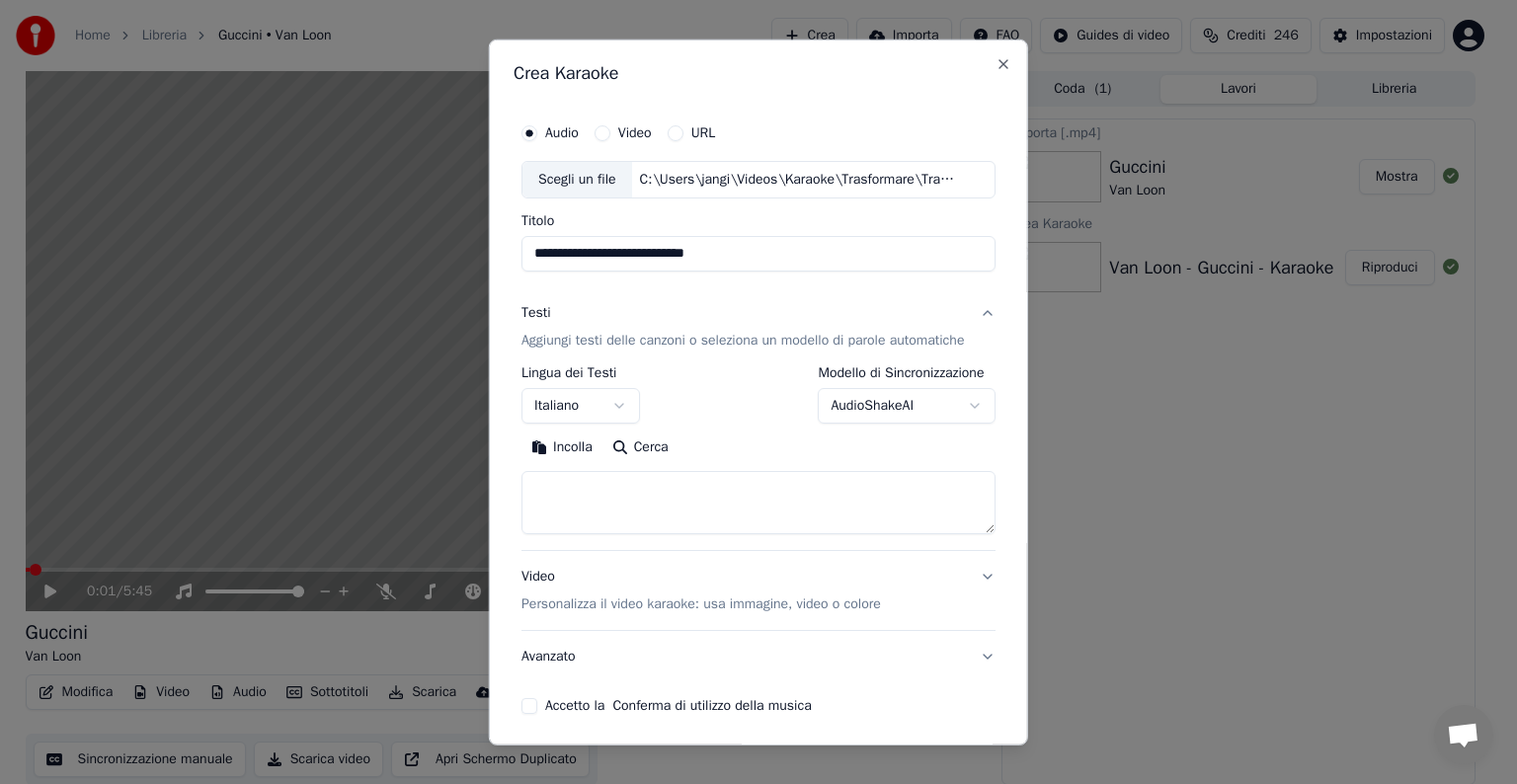 click at bounding box center (758, 503) 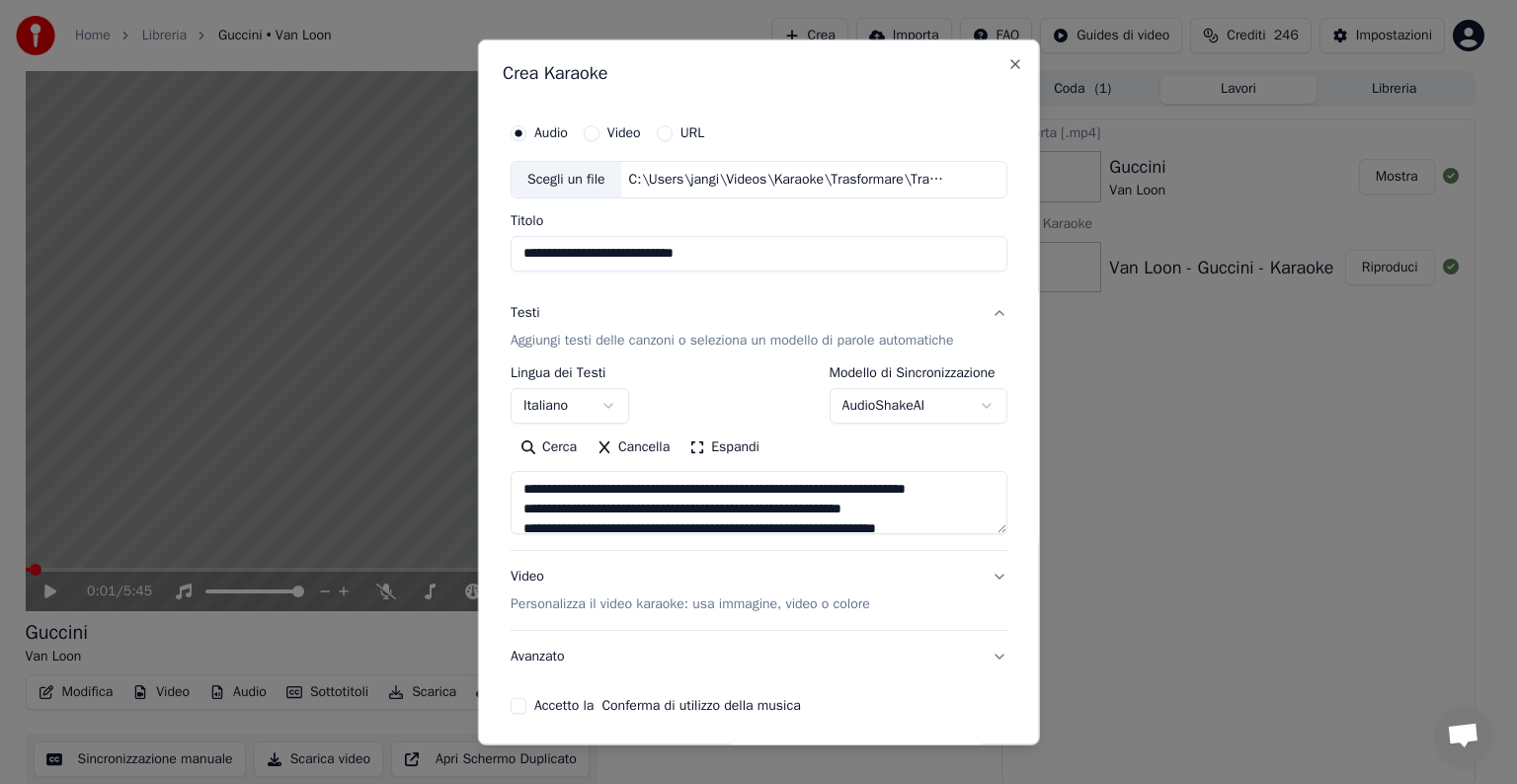 click on "Video Personalizza il video karaoke: usa immagine, video o colore" at bounding box center [758, 590] 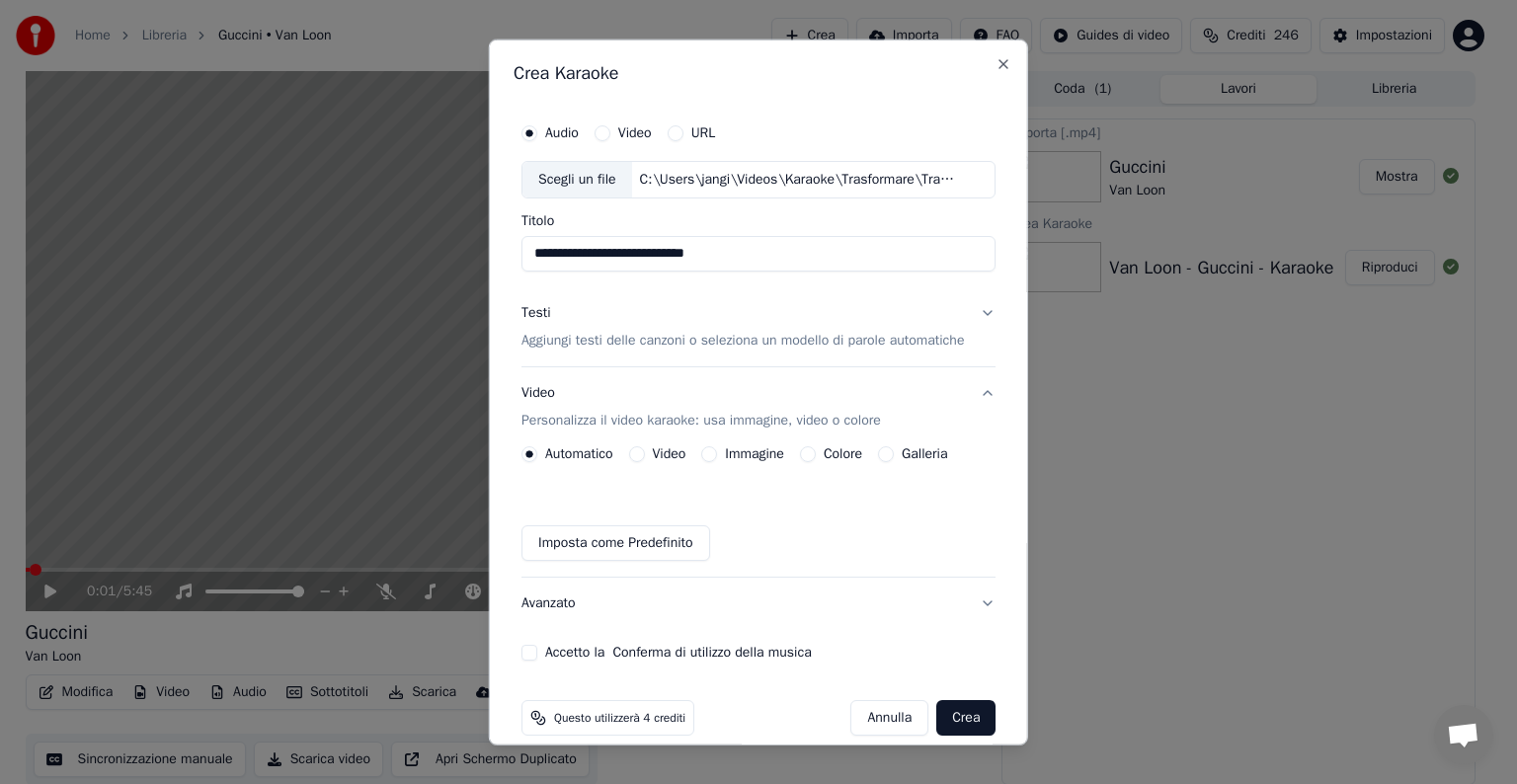 click on "Immagine" at bounding box center [709, 454] 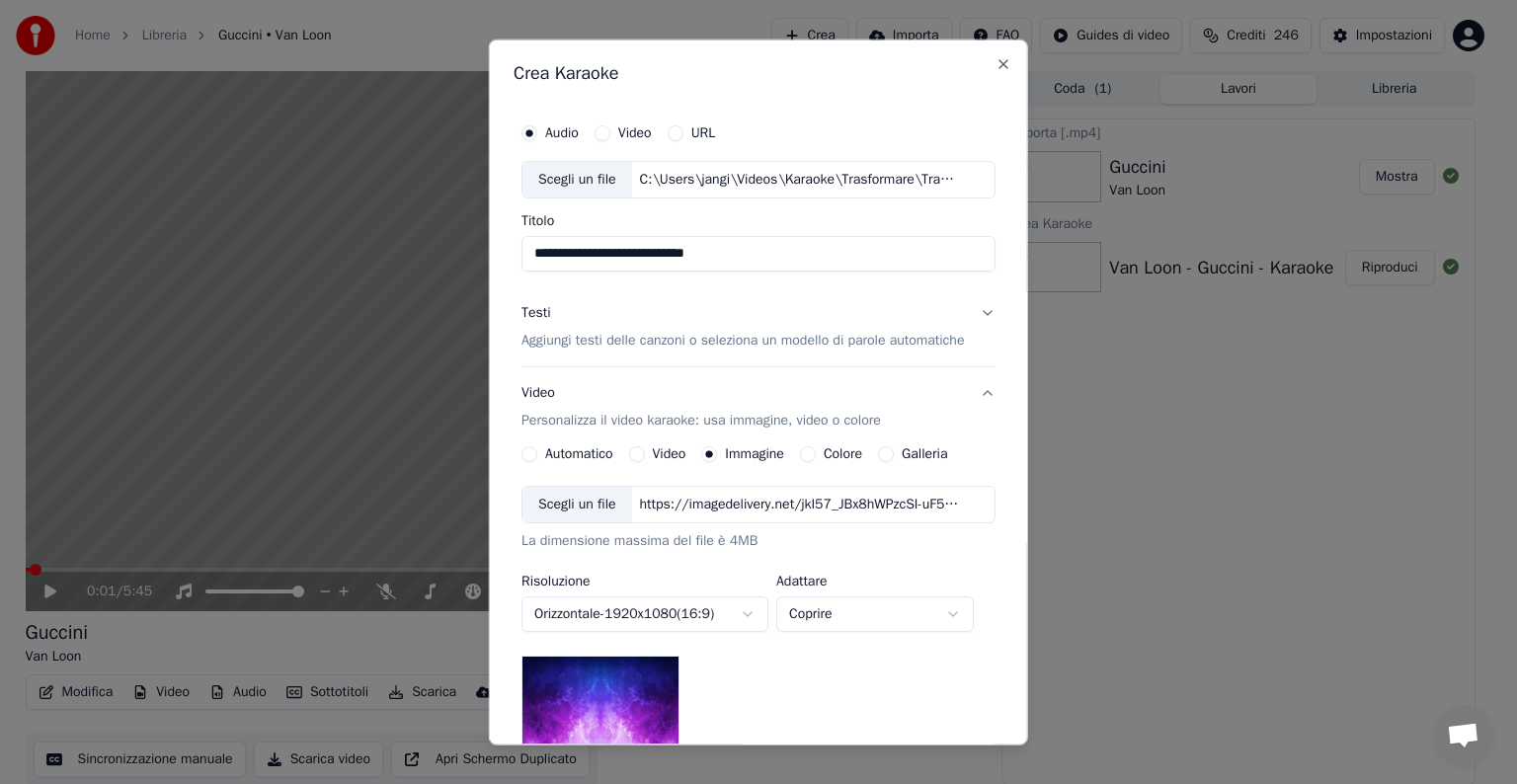 click on "https://imagedelivery.net/jkI57_JBx8hWPzcSI-uF5w/c7639807-3f76-4ea5-9112-66e75e03d200/16x9" at bounding box center (799, 505) 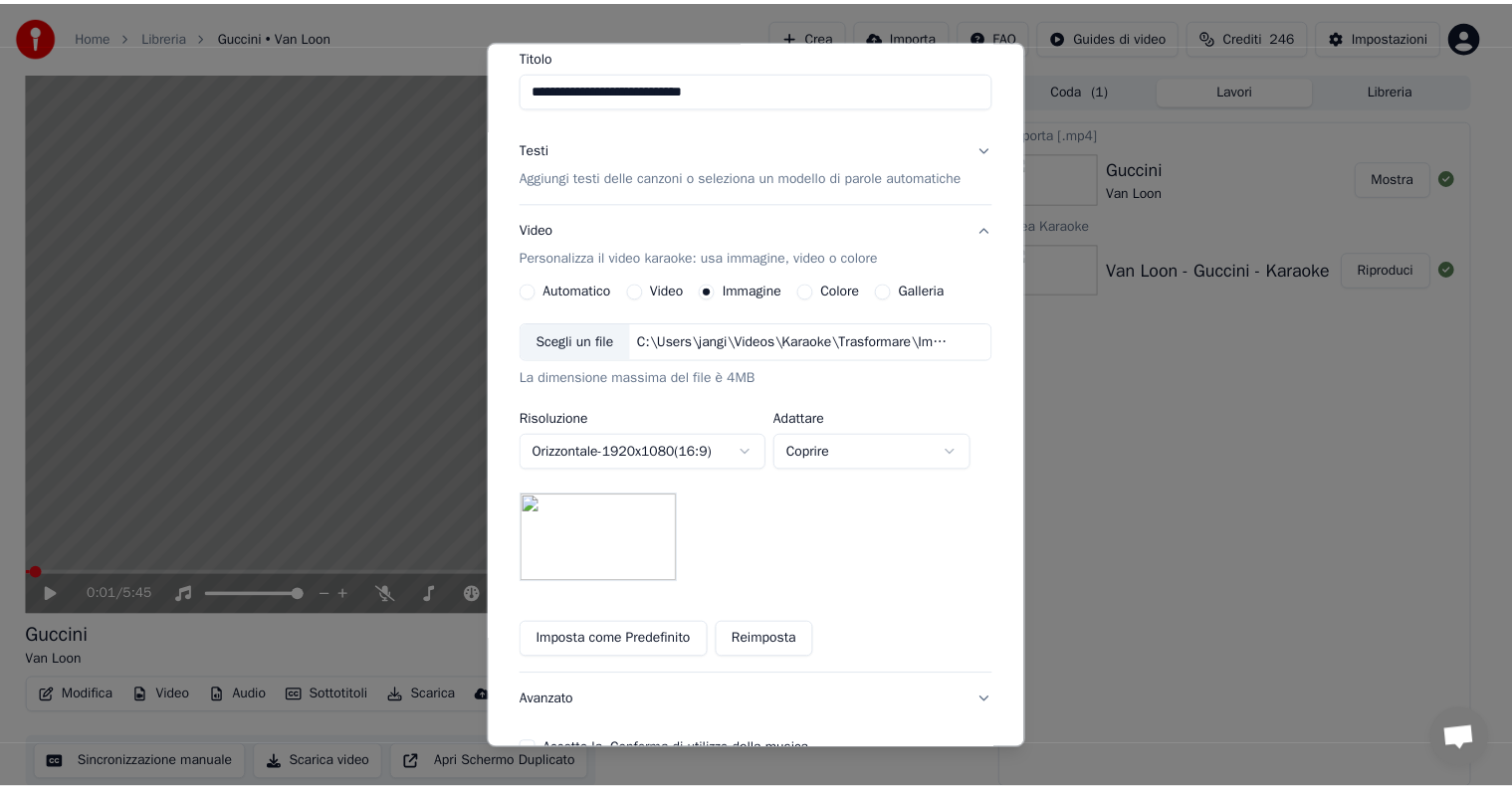 scroll, scrollTop: 283, scrollLeft: 0, axis: vertical 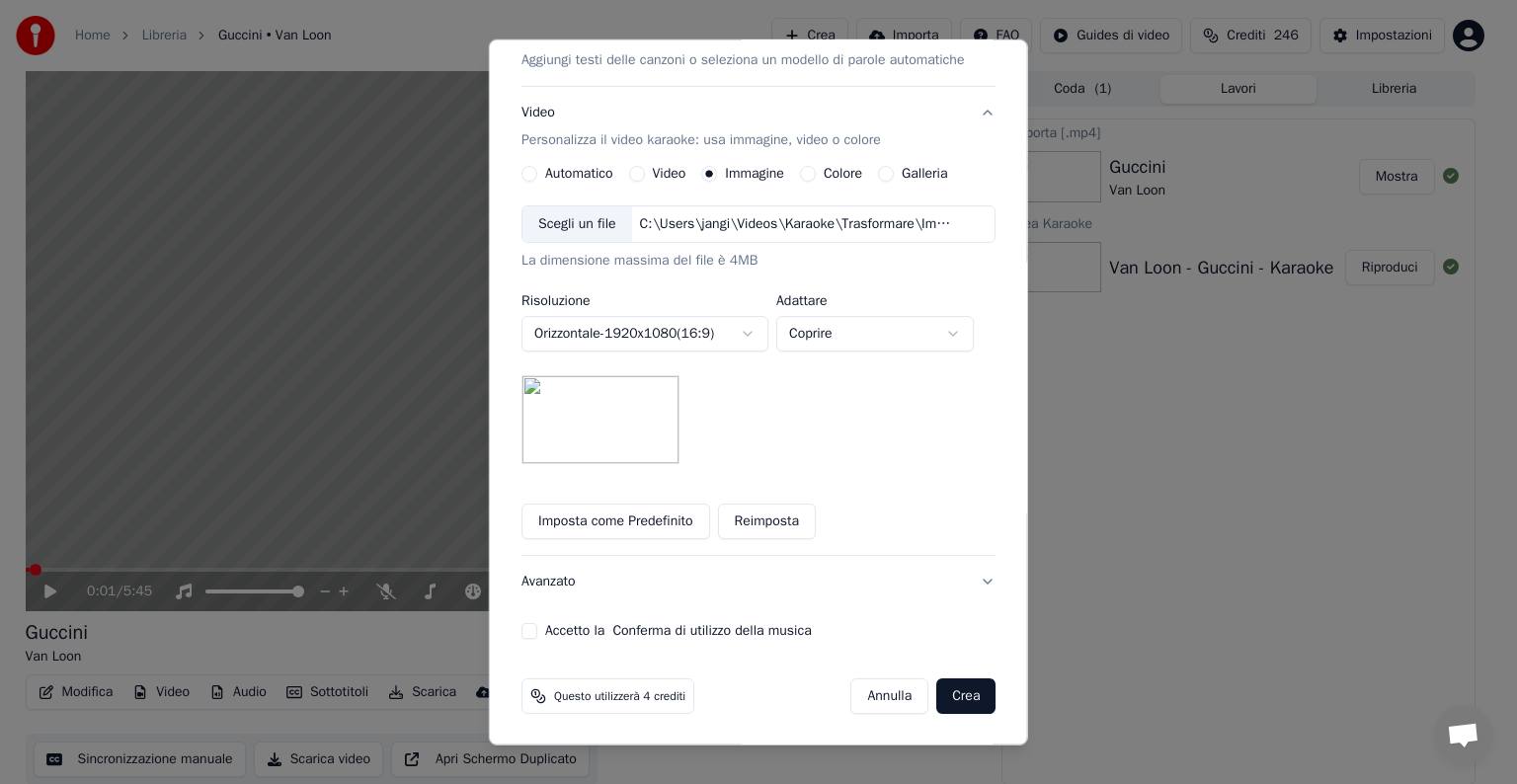 click on "Accetto la   Conferma di utilizzo della musica" at bounding box center (529, 631) 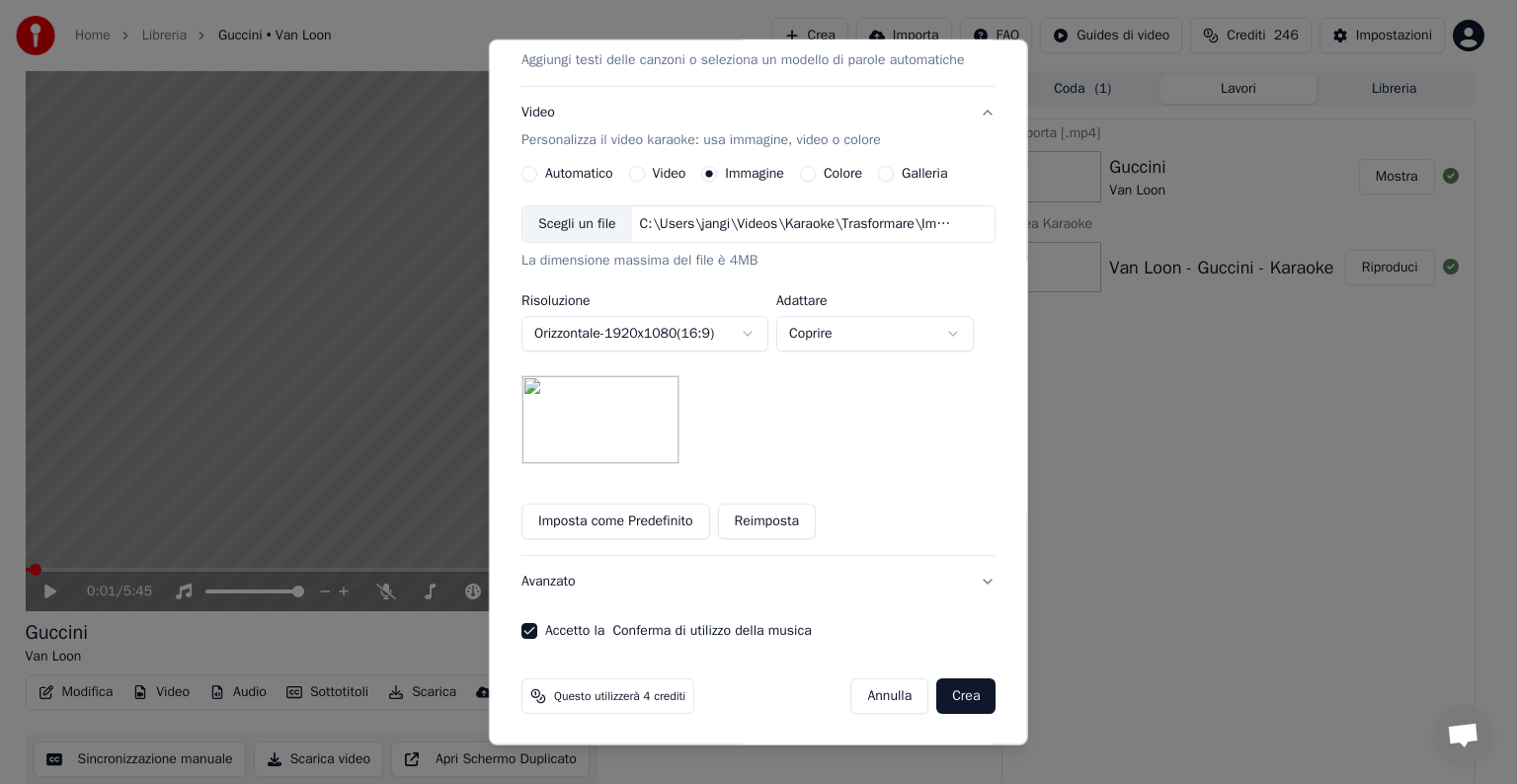 click on "Crea" at bounding box center [966, 696] 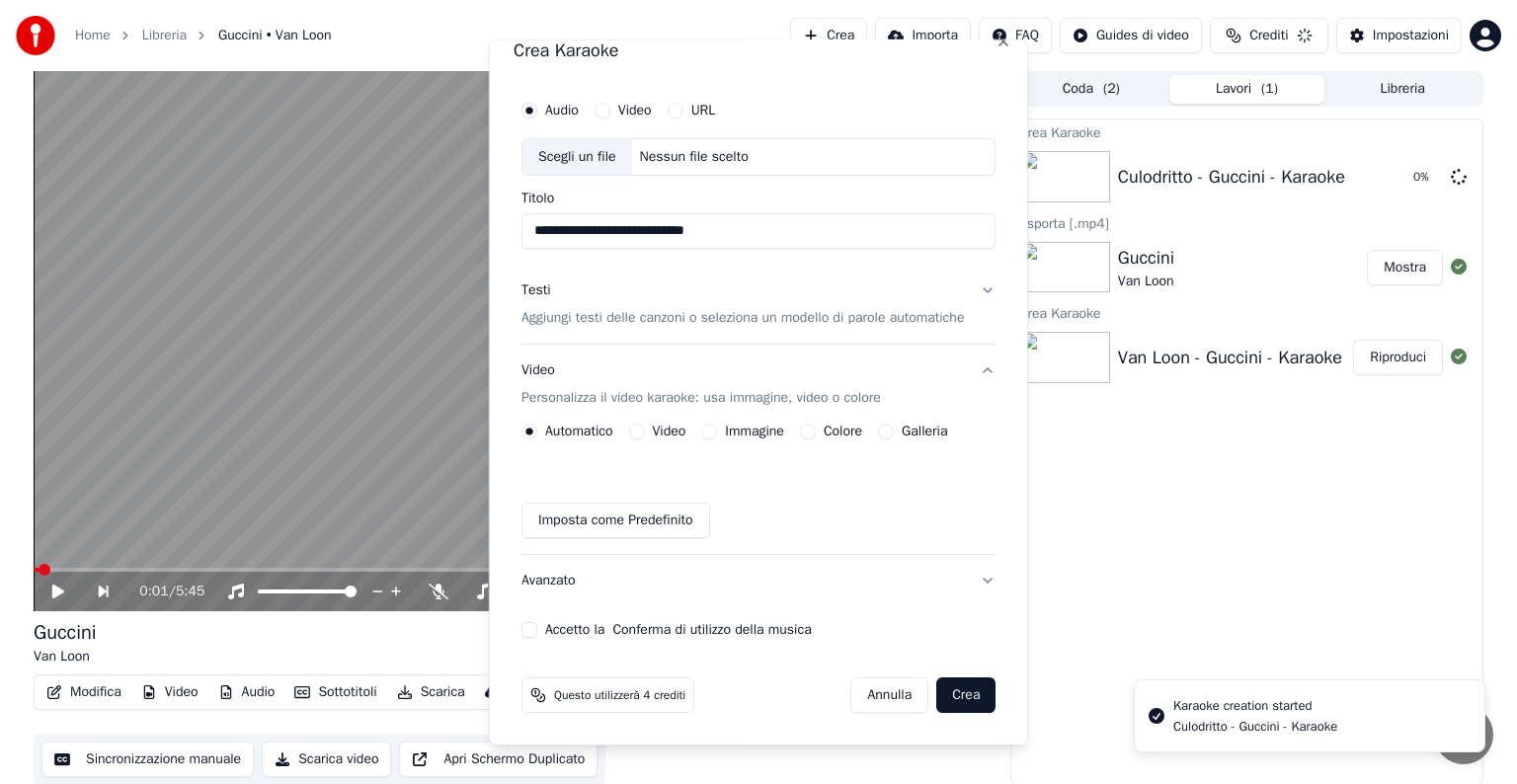 type 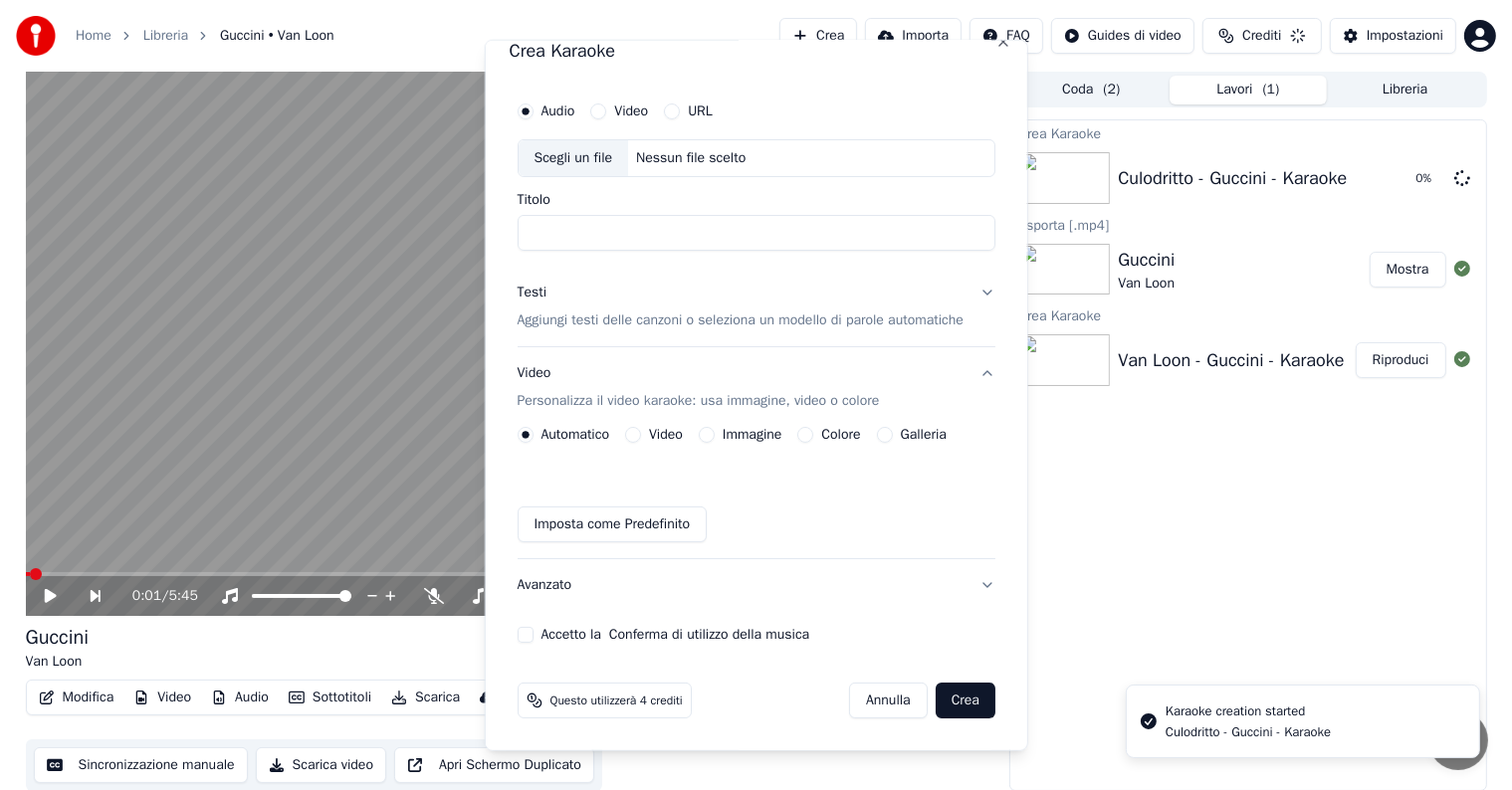 scroll, scrollTop: 22, scrollLeft: 0, axis: vertical 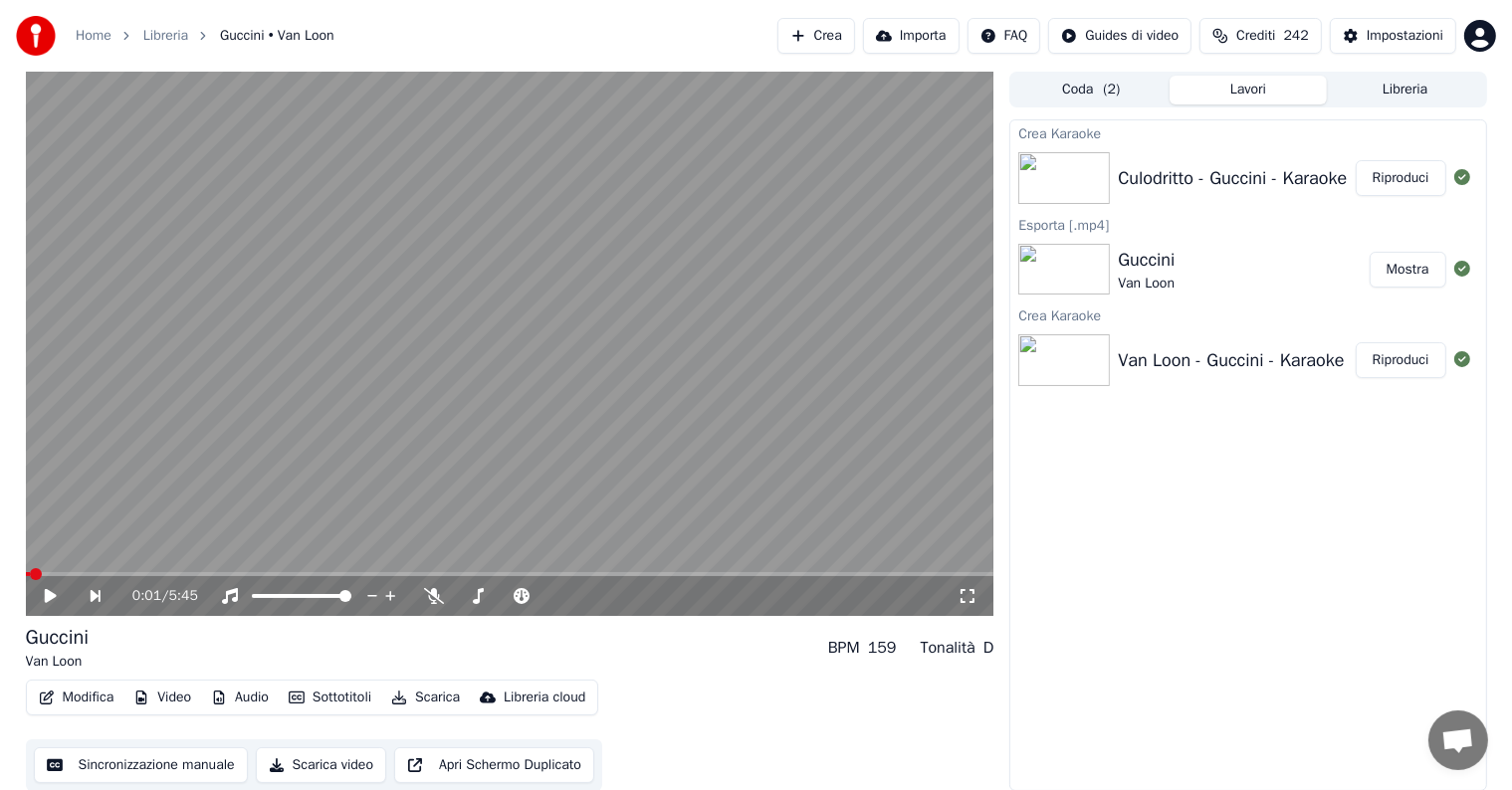 click on "Riproduci" at bounding box center (1401, 178) 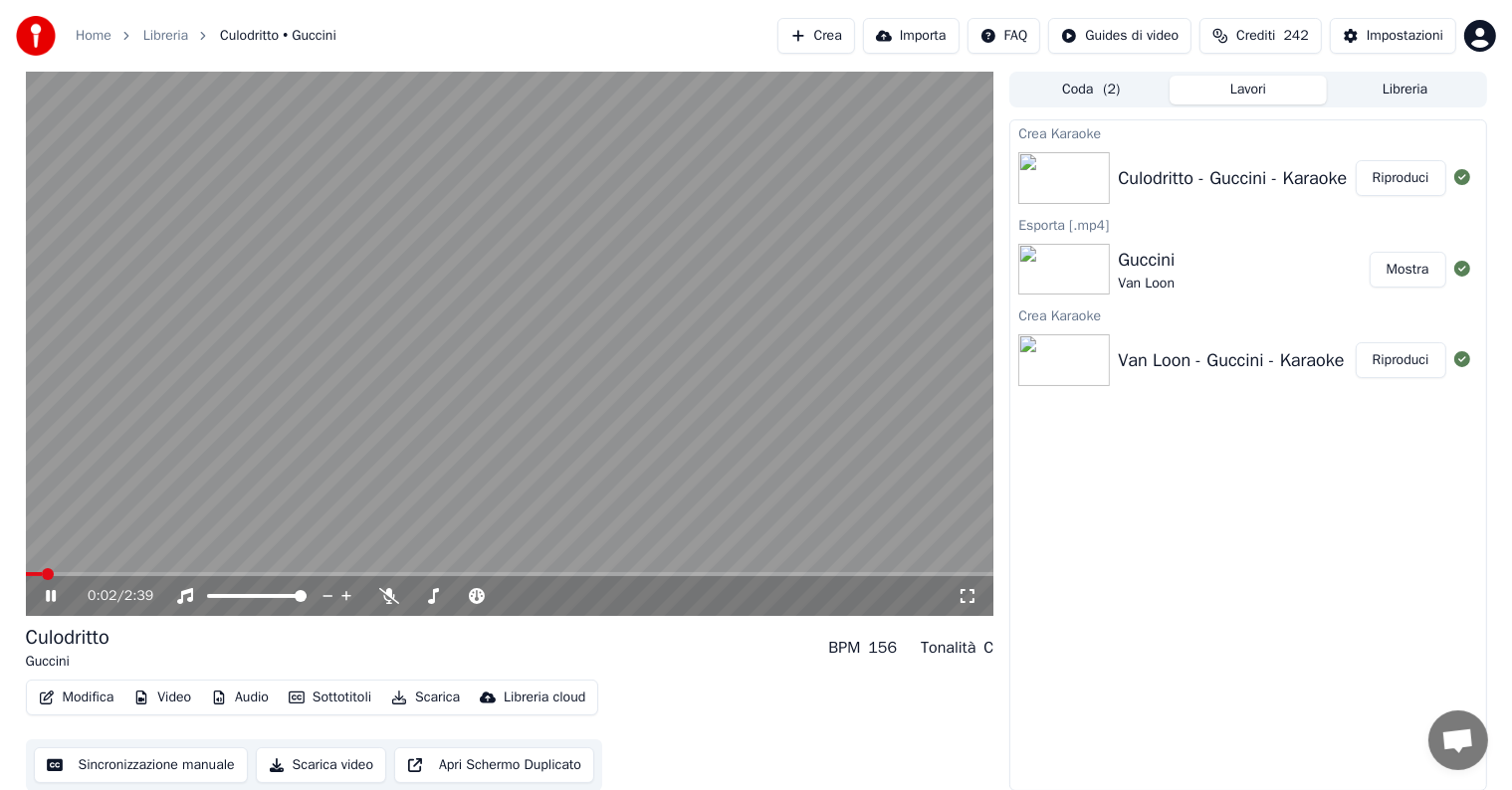 click 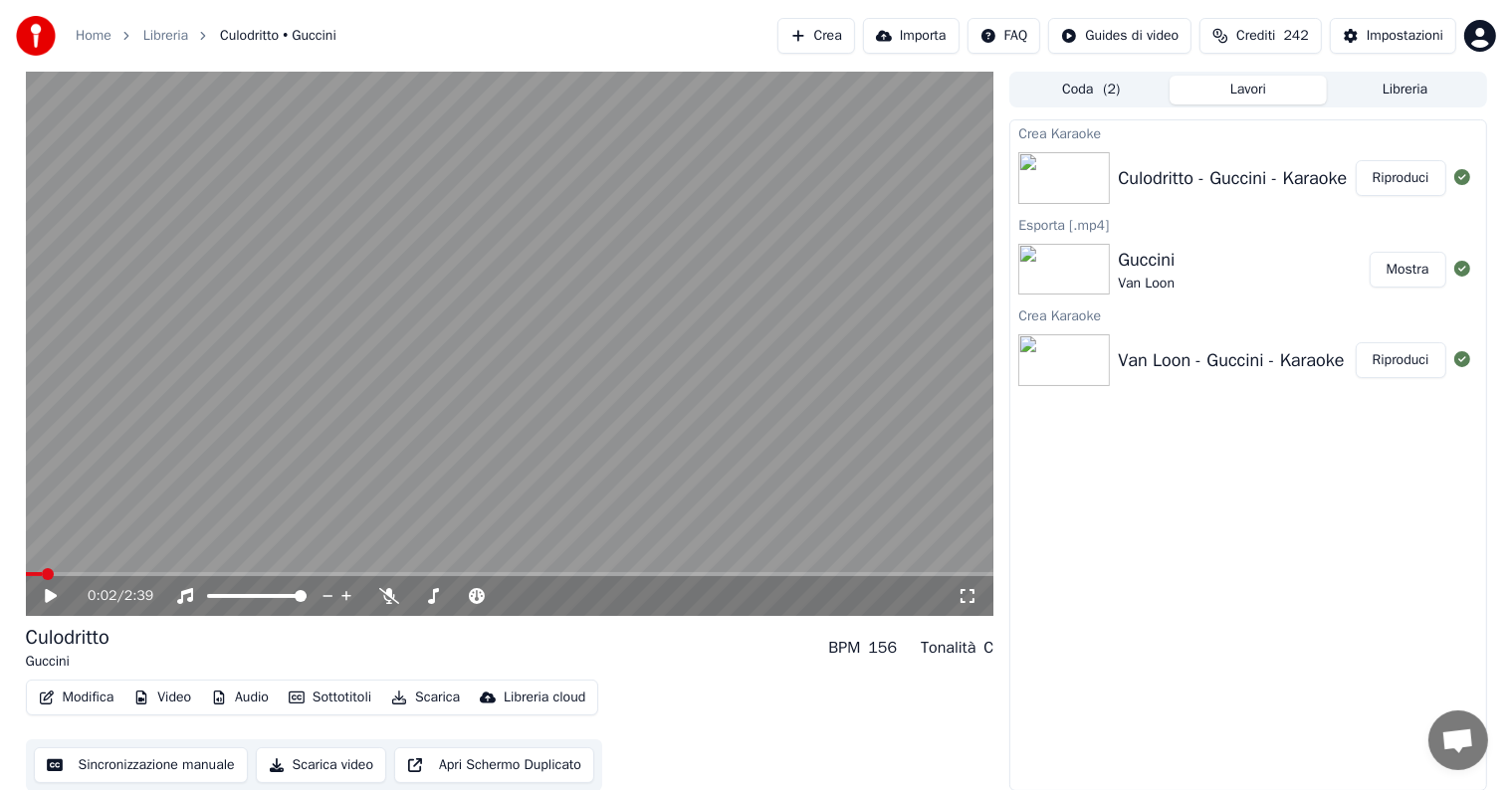 click on "Modifica" at bounding box center [77, 697] 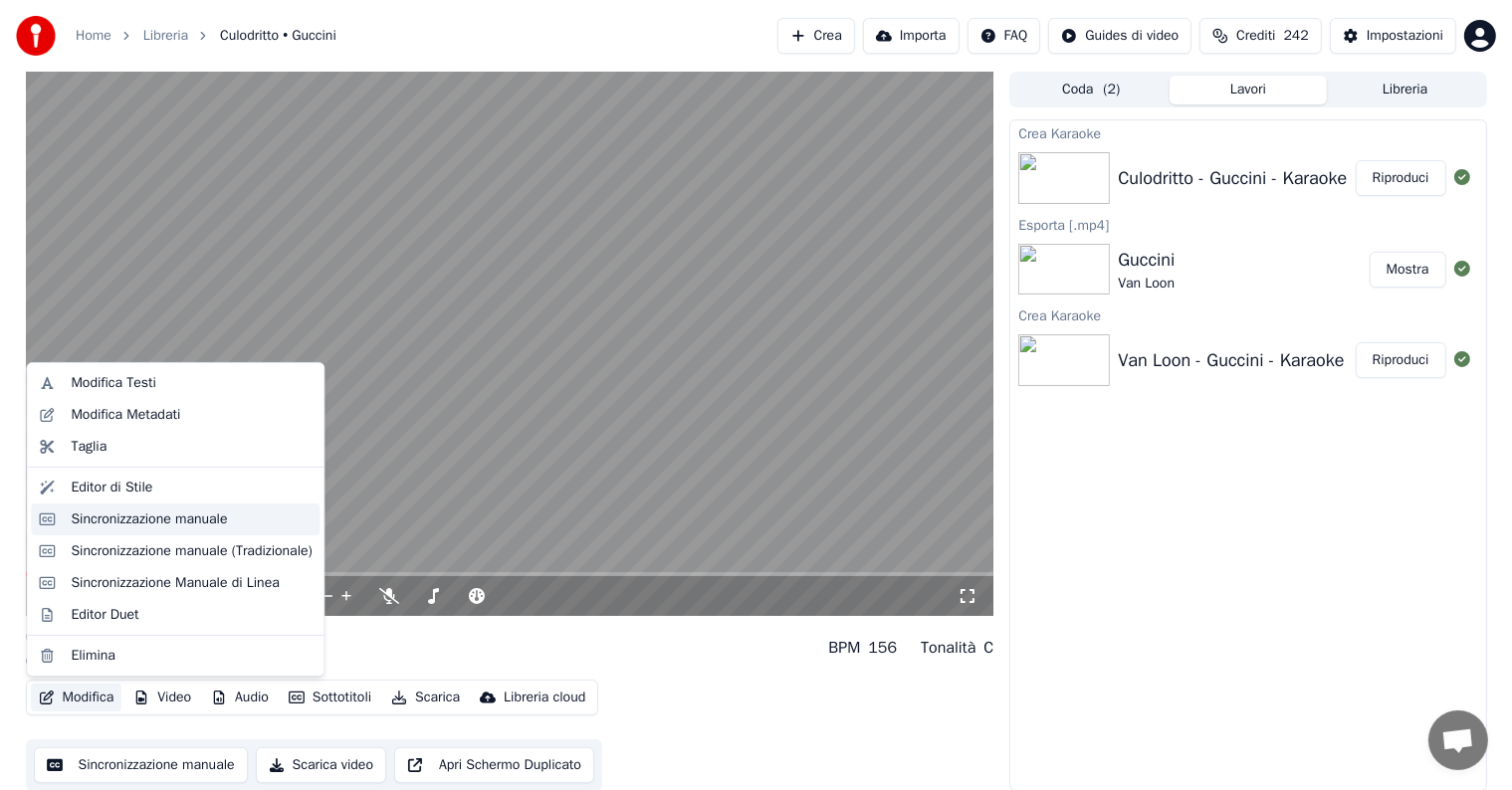 click on "Sincronizzazione manuale" at bounding box center [148, 519] 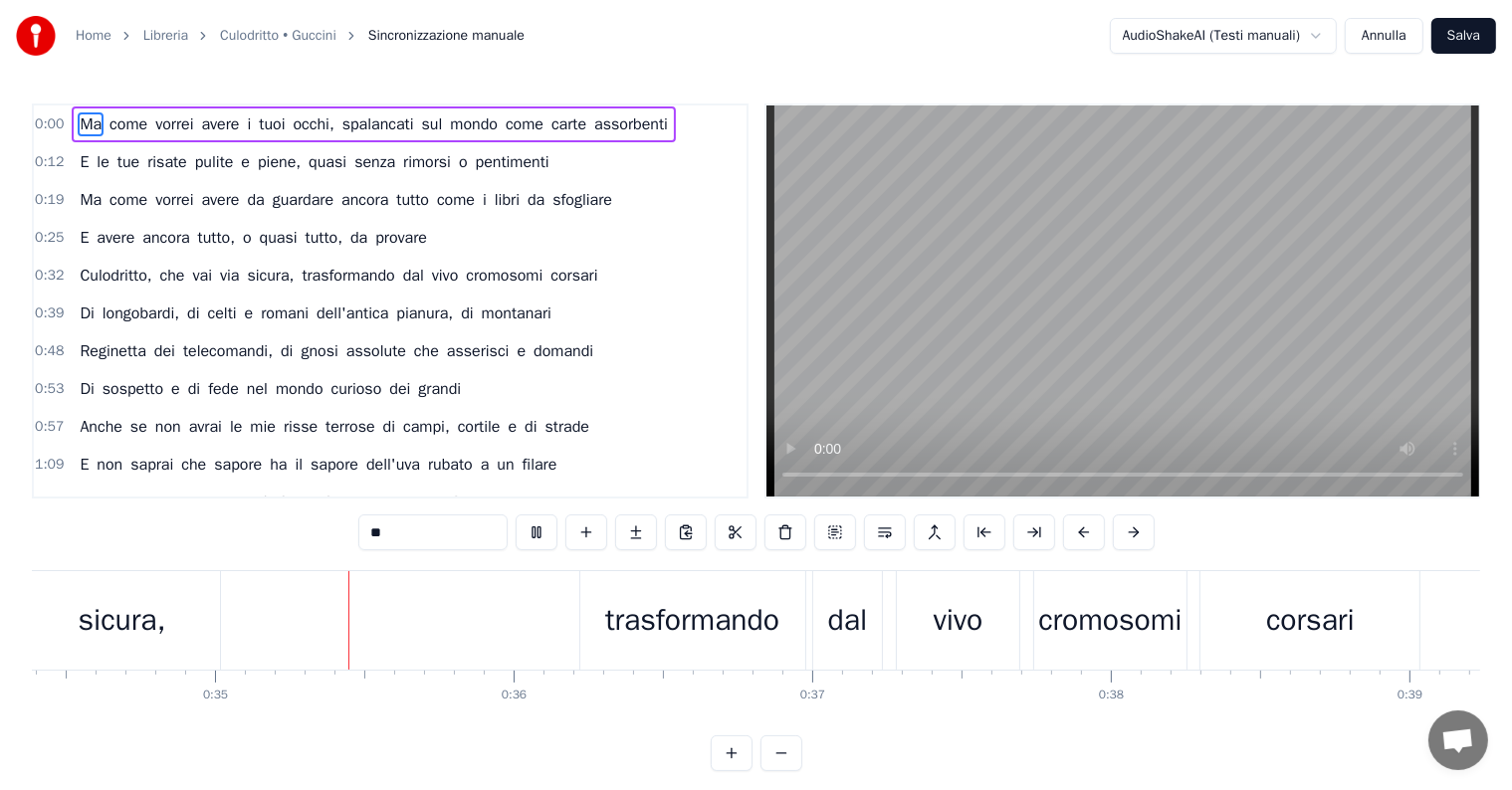 scroll, scrollTop: 0, scrollLeft: 10268, axis: horizontal 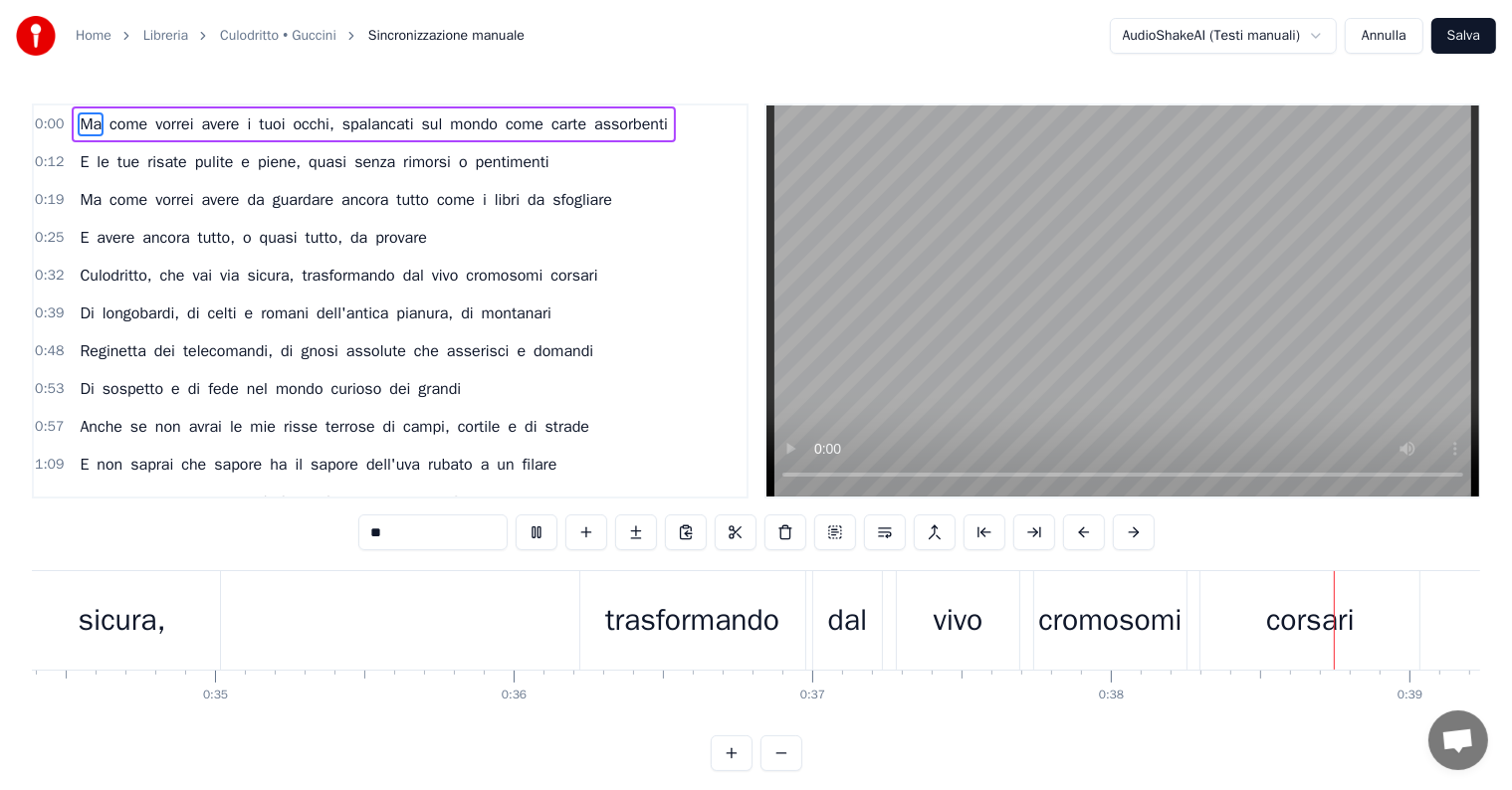 click on "corsari" at bounding box center [1310, 620] 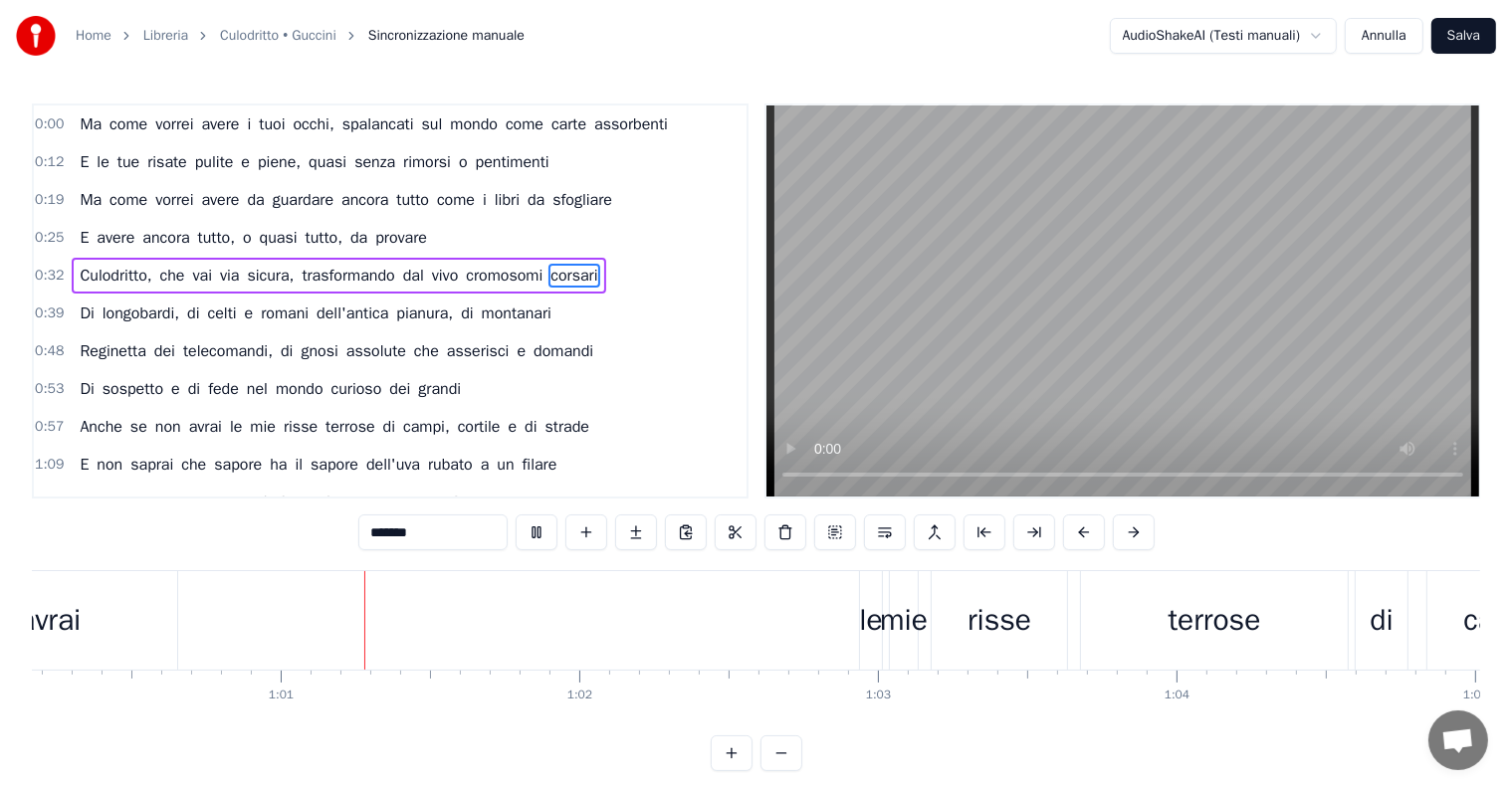 scroll, scrollTop: 0, scrollLeft: 18038, axis: horizontal 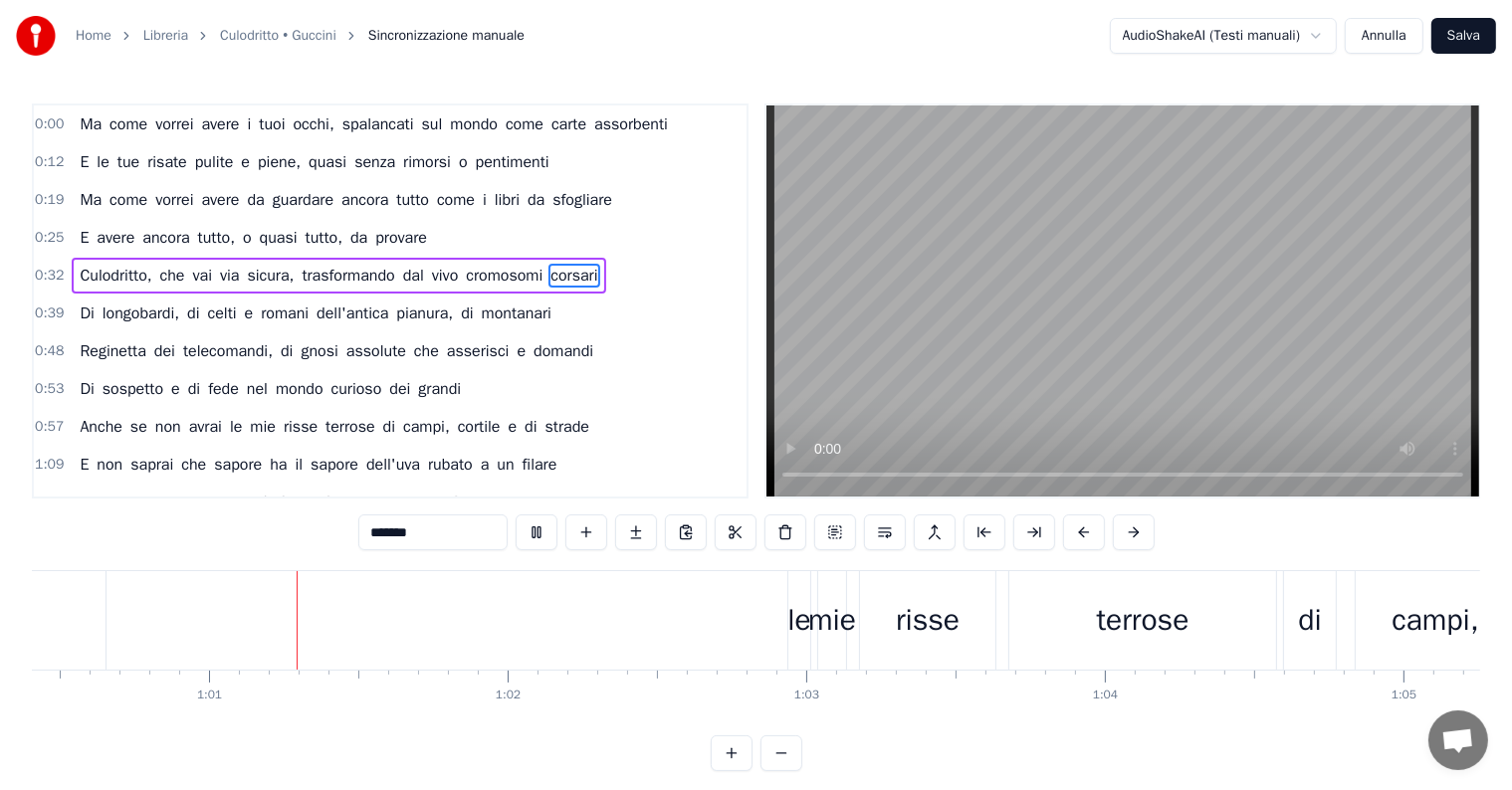 click on "mie" at bounding box center (832, 620) 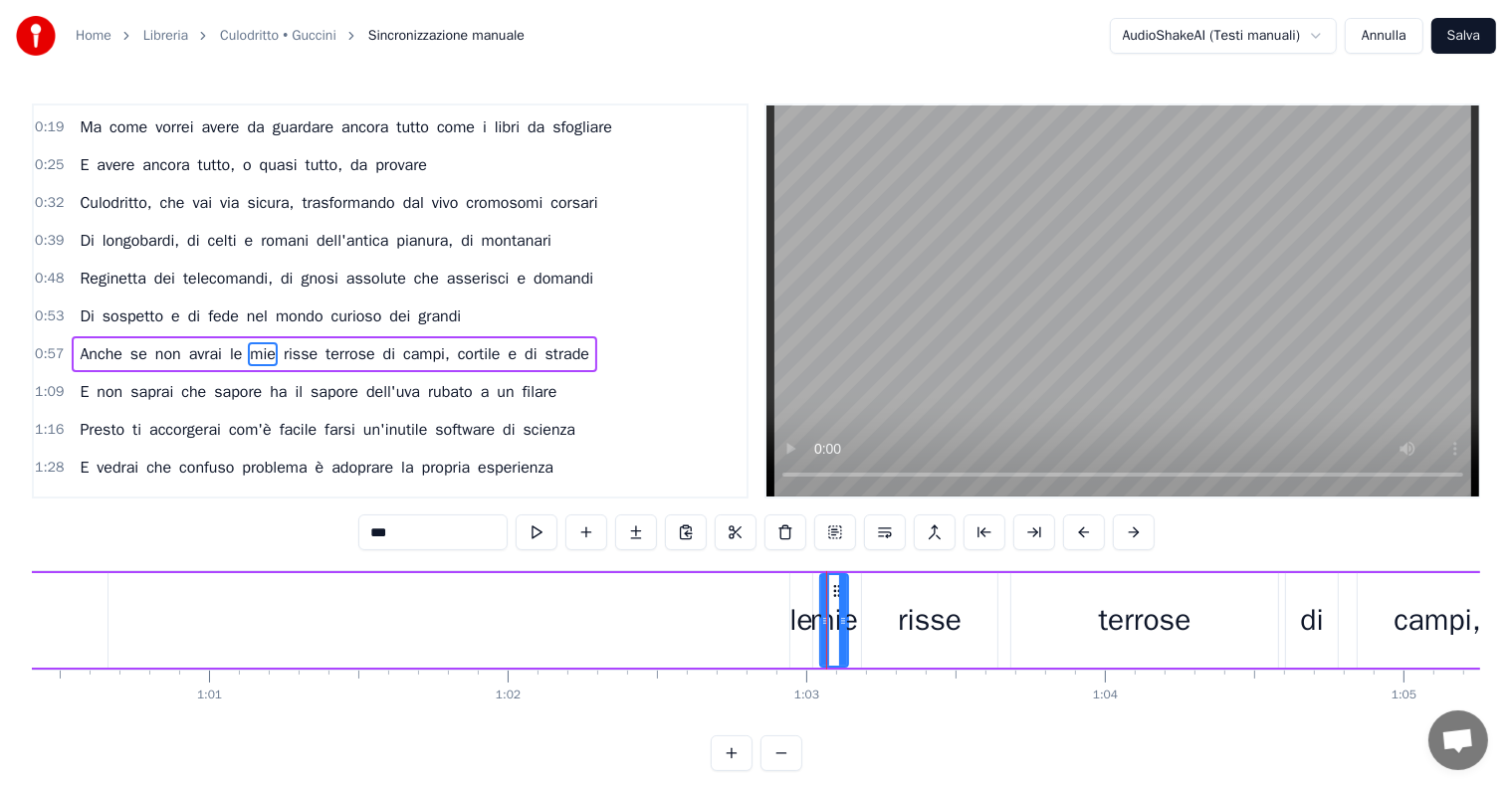 scroll, scrollTop: 115, scrollLeft: 0, axis: vertical 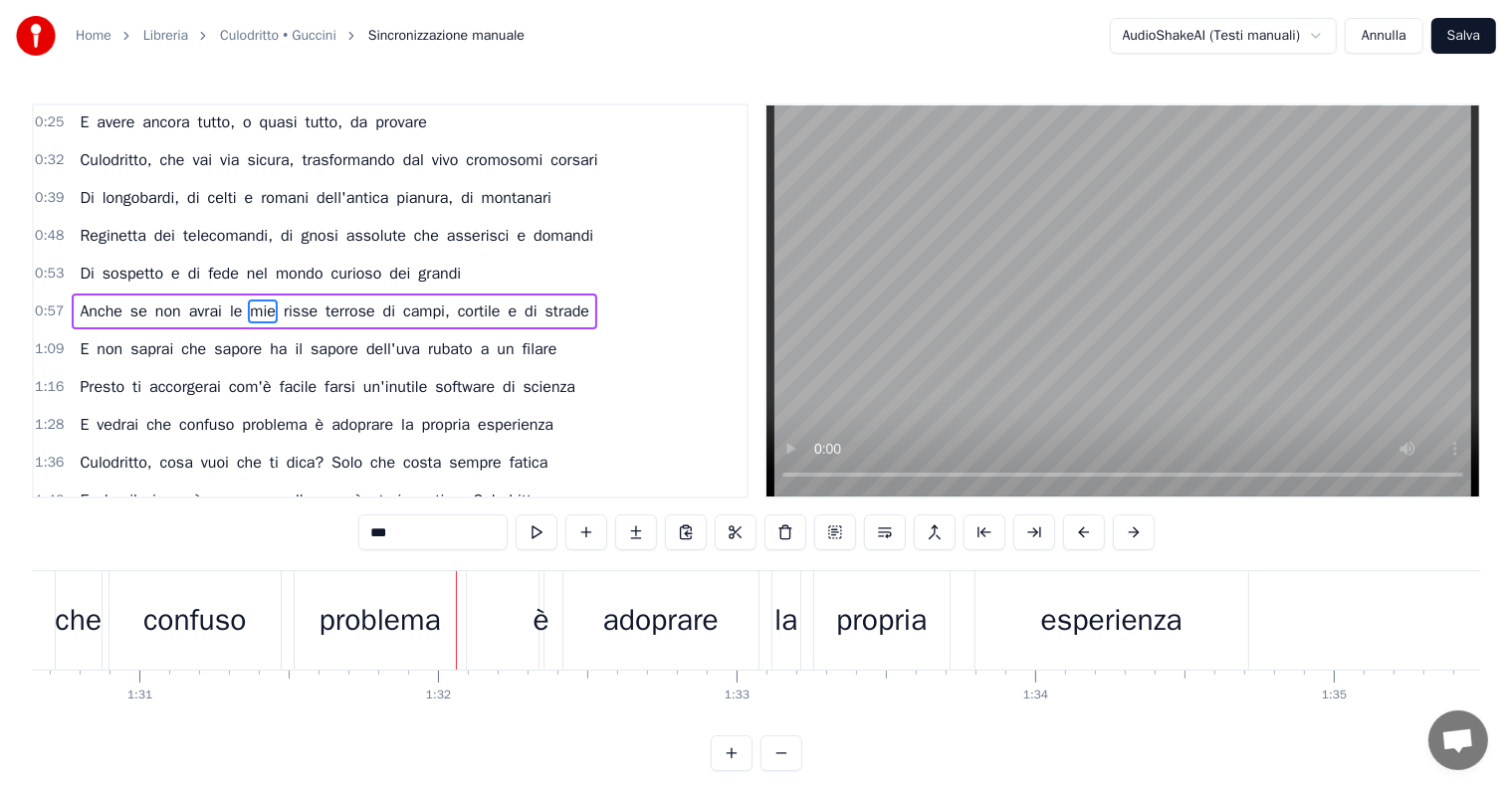 type 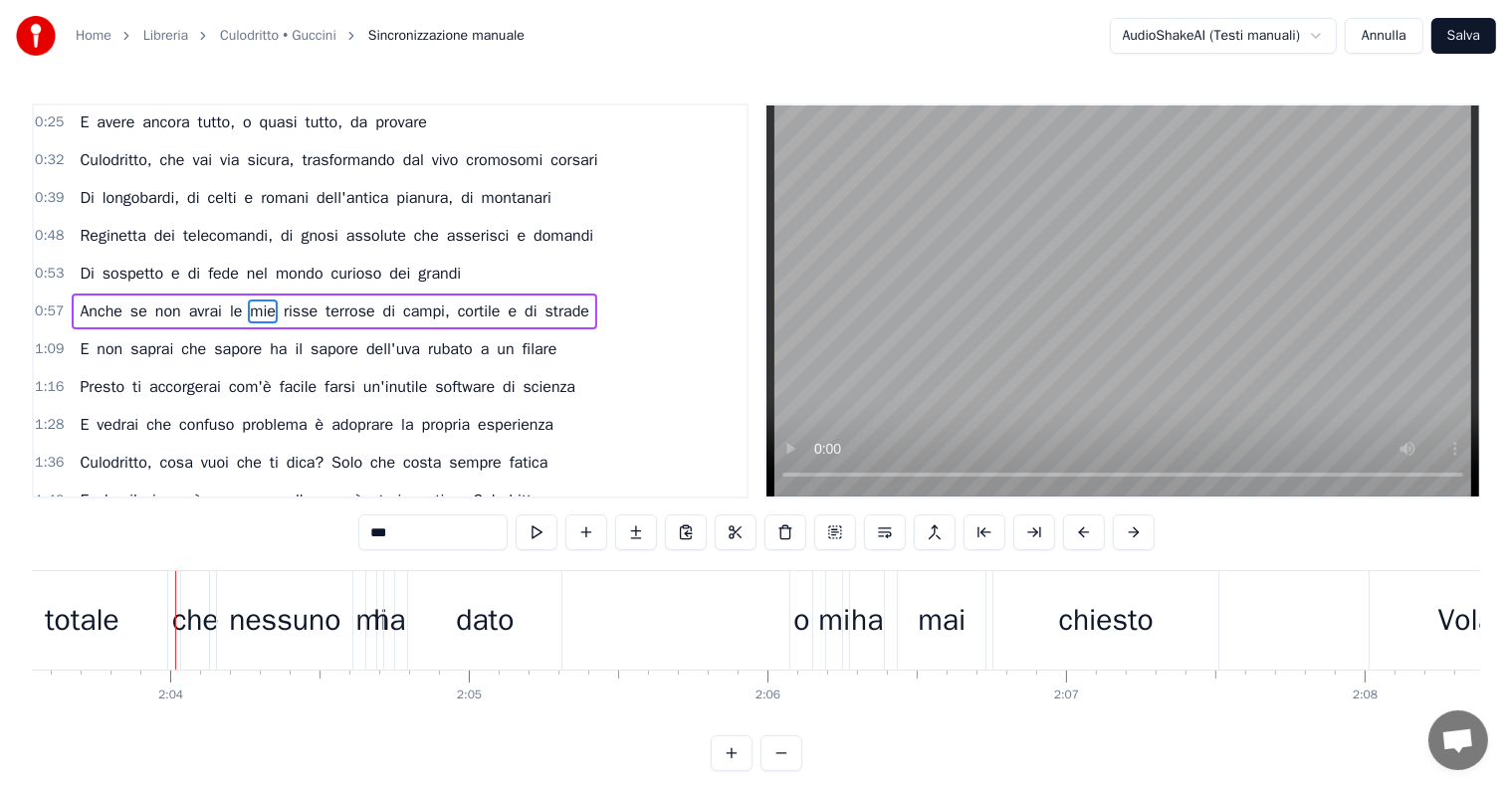 scroll, scrollTop: 0, scrollLeft: 36933, axis: horizontal 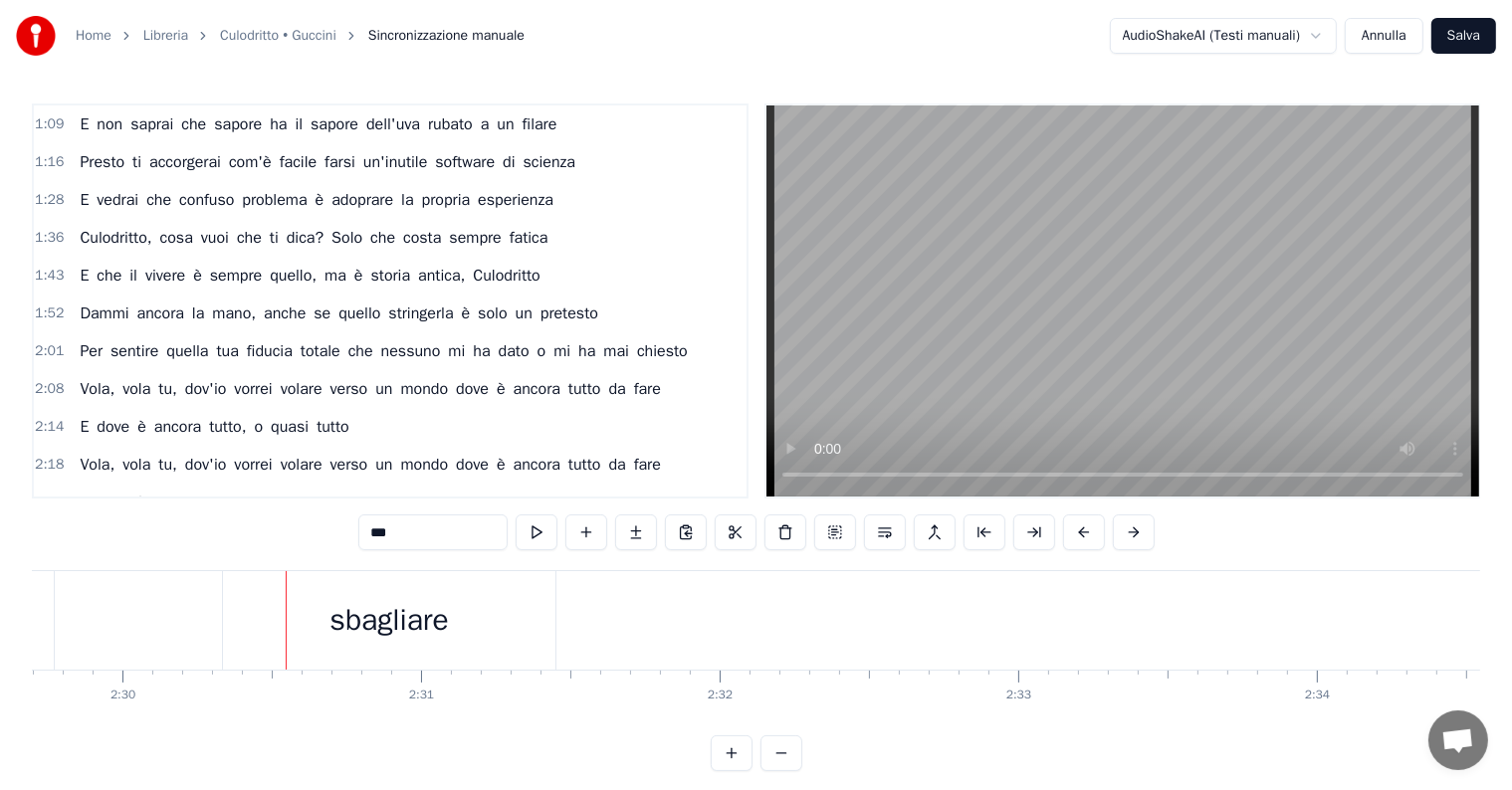 click on "Annulla" at bounding box center [1384, 36] 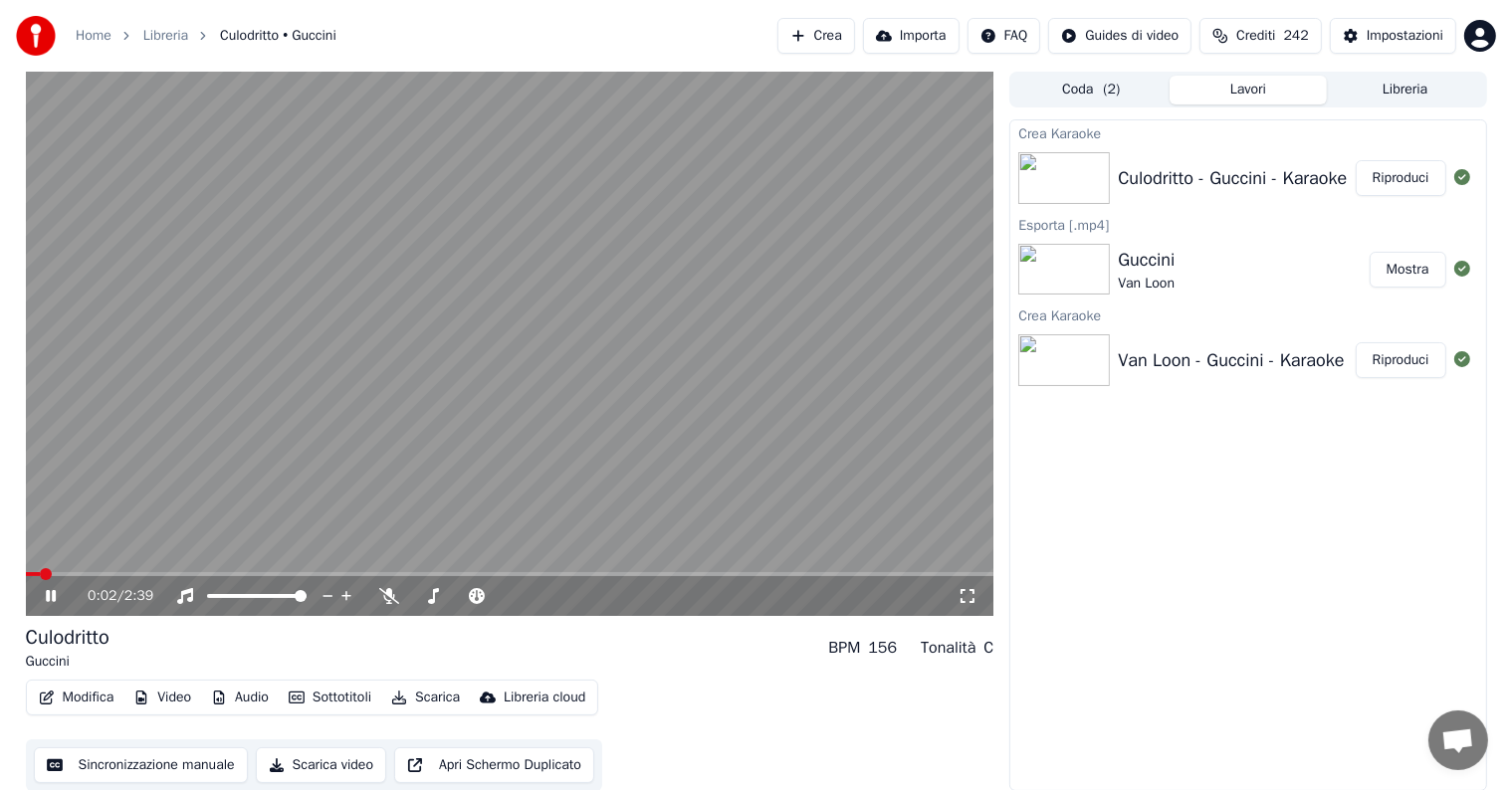 click on "Riproduci" at bounding box center (1401, 178) 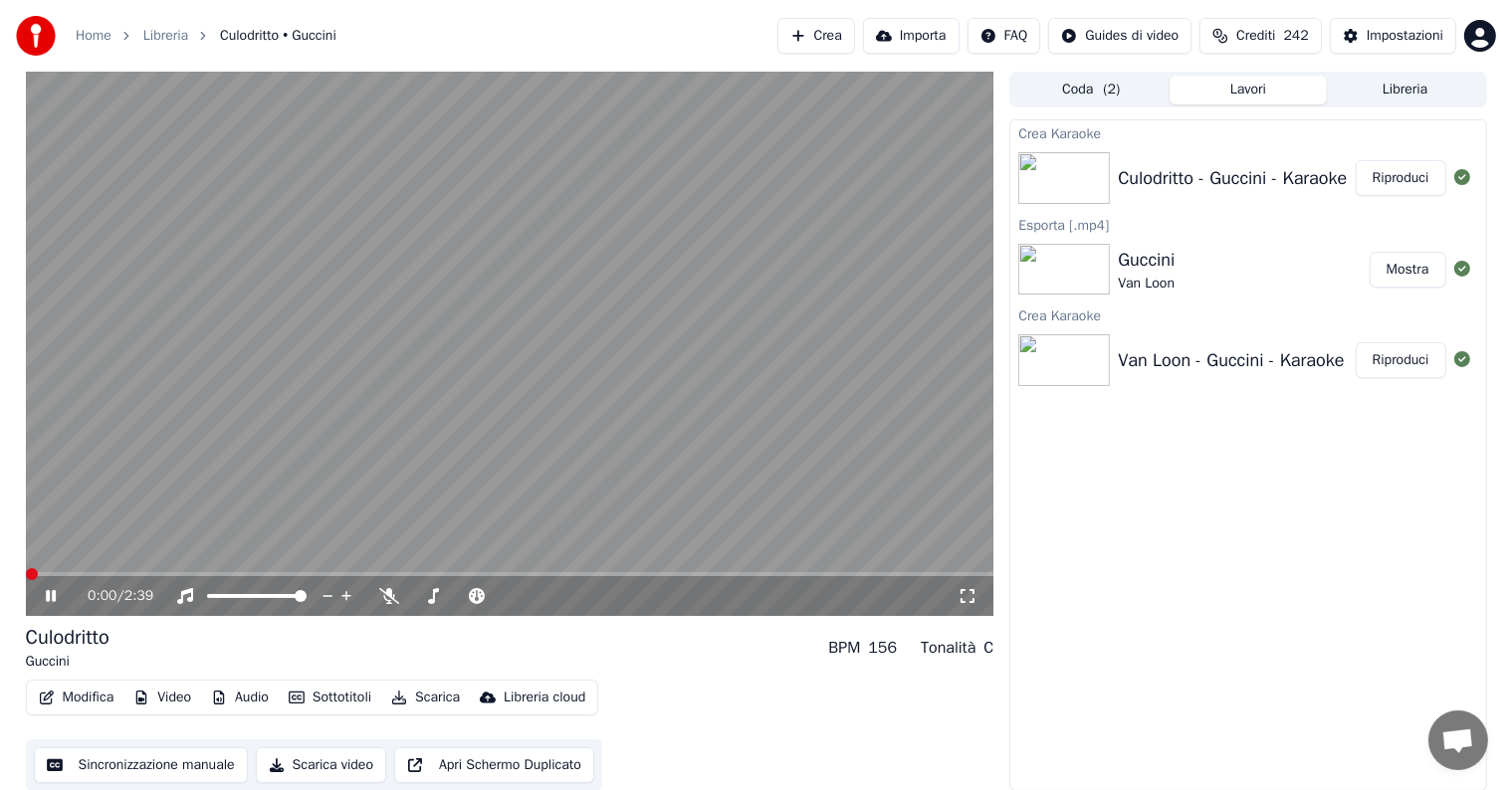 click 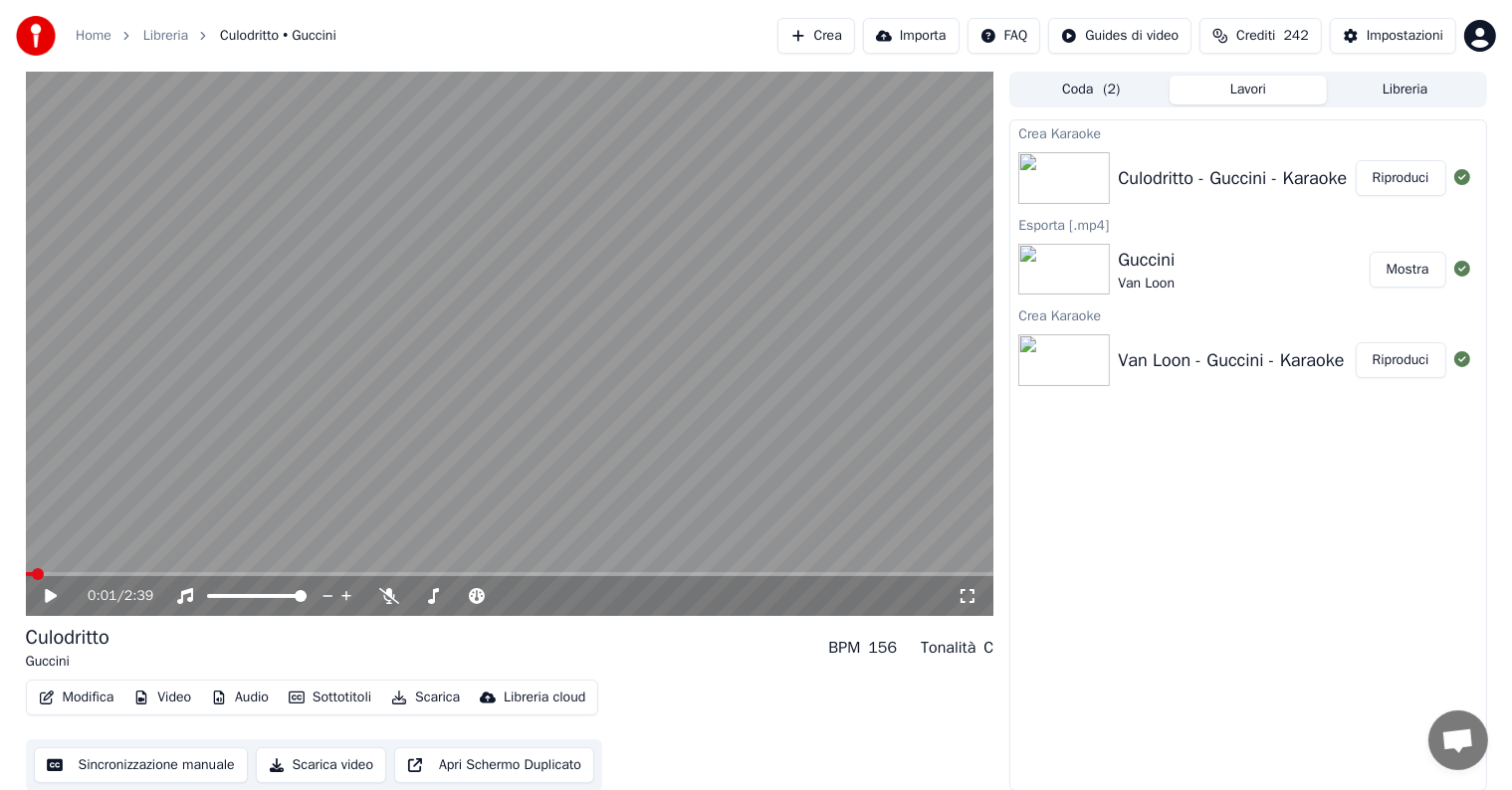 click on "Scarica" at bounding box center (425, 697) 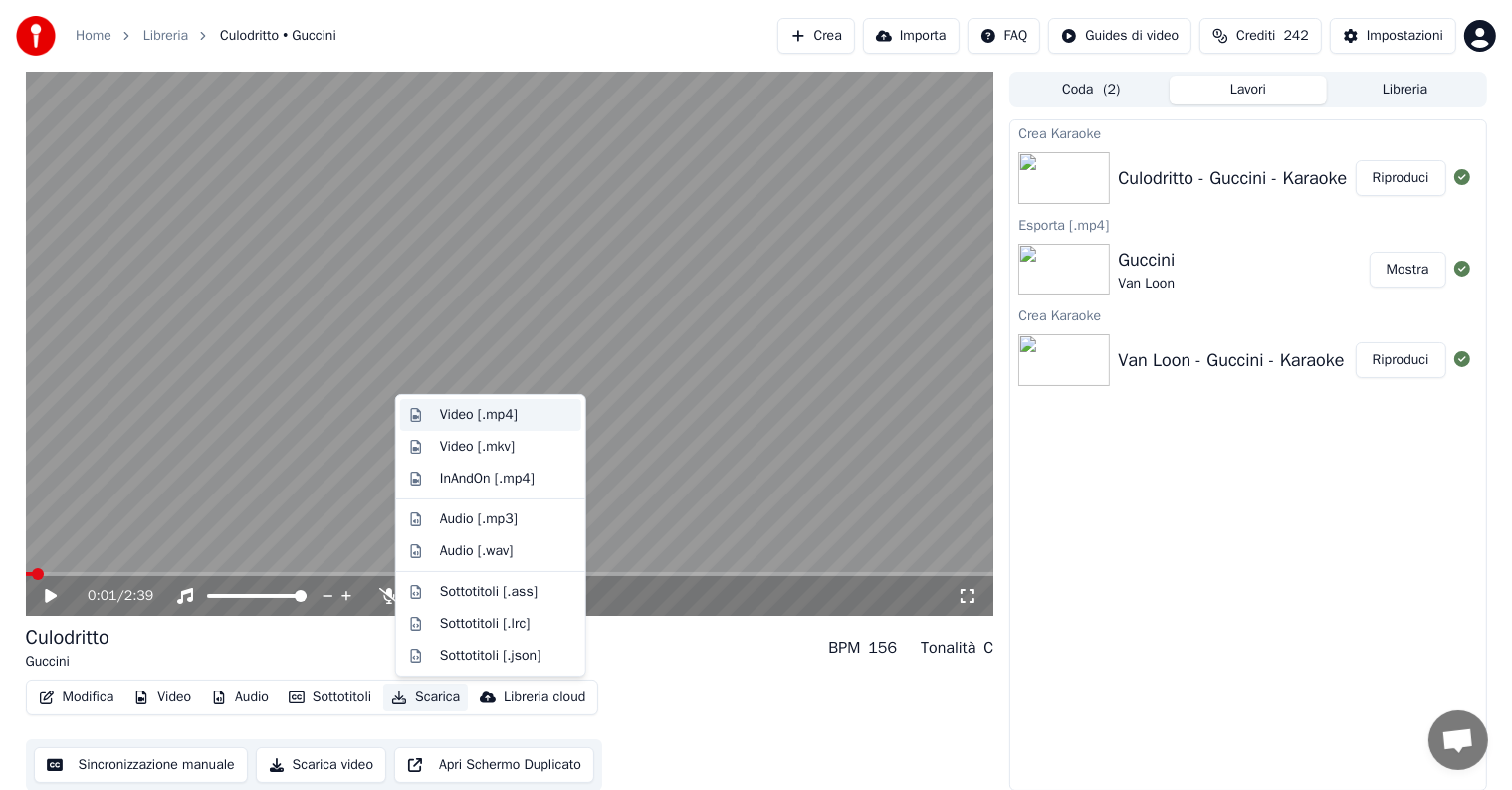 click on "Video [.mp4]" at bounding box center (479, 415) 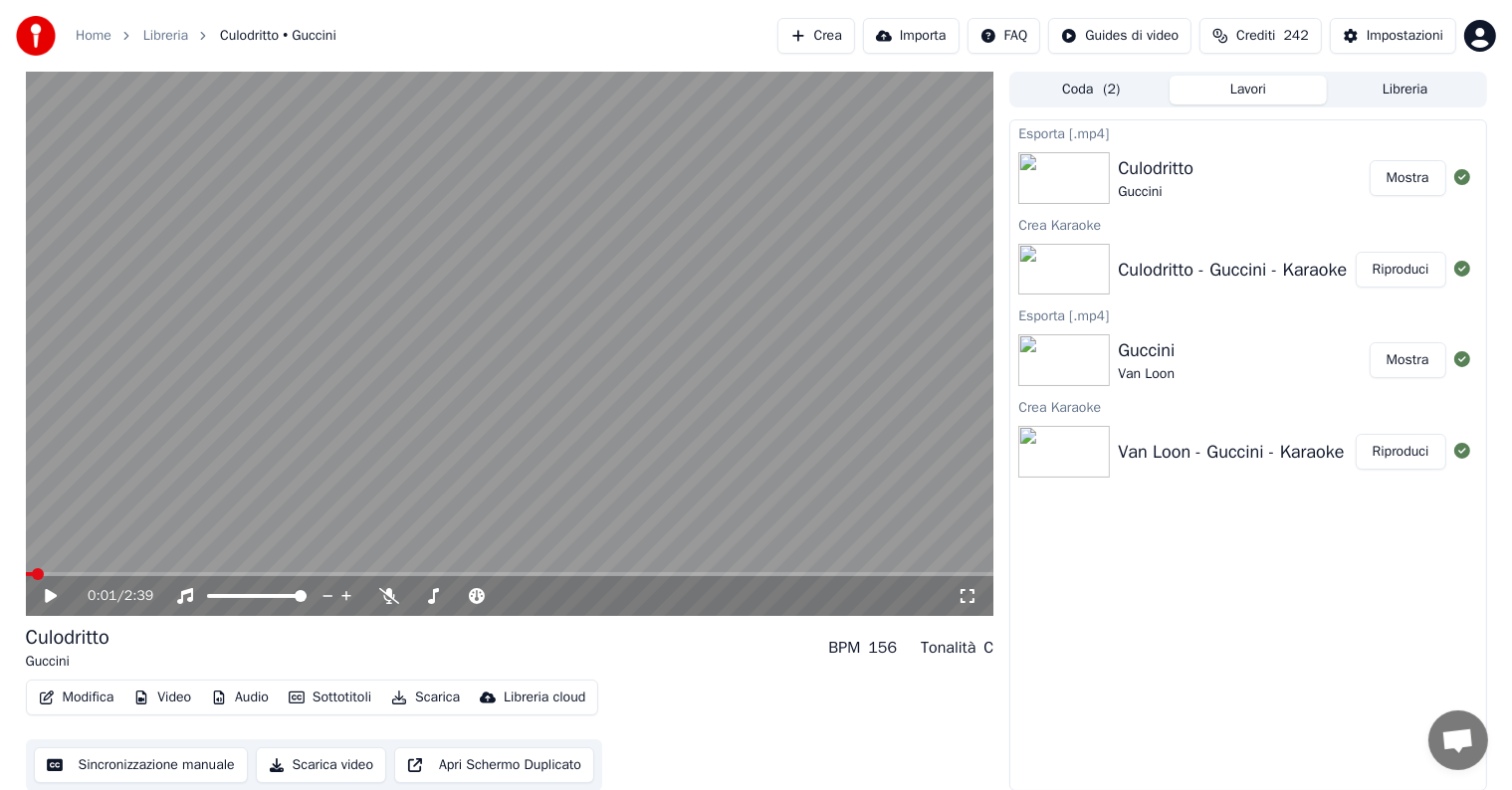 drag, startPoint x: 1398, startPoint y: 183, endPoint x: 1386, endPoint y: 188, distance: 13 